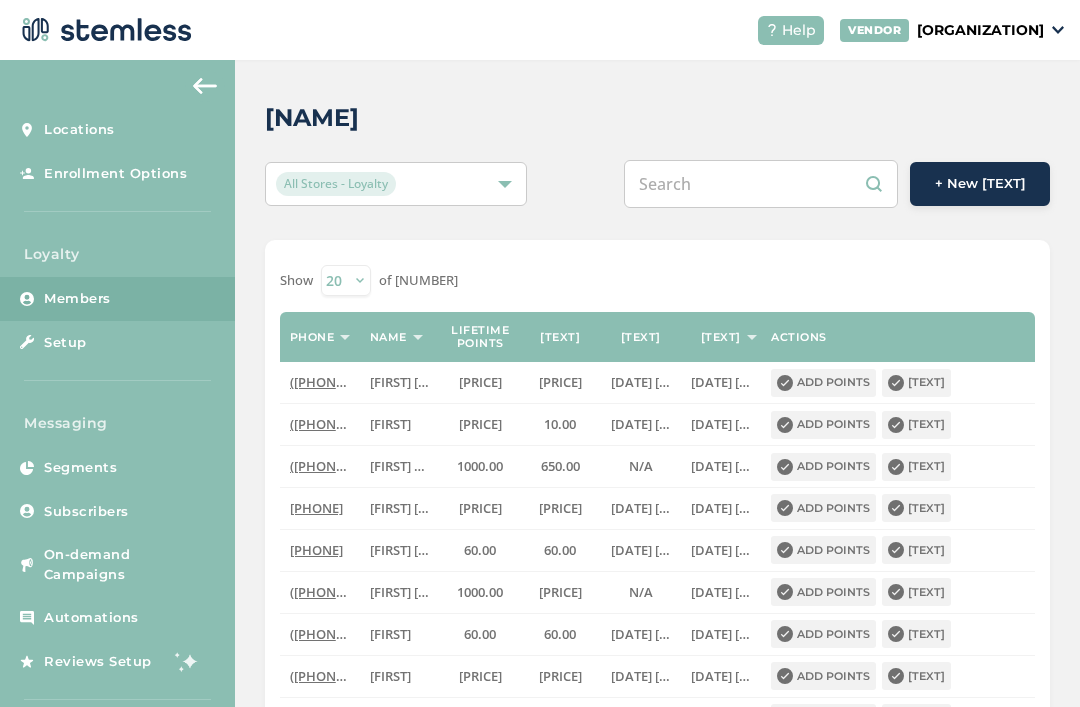 scroll, scrollTop: 0, scrollLeft: 0, axis: both 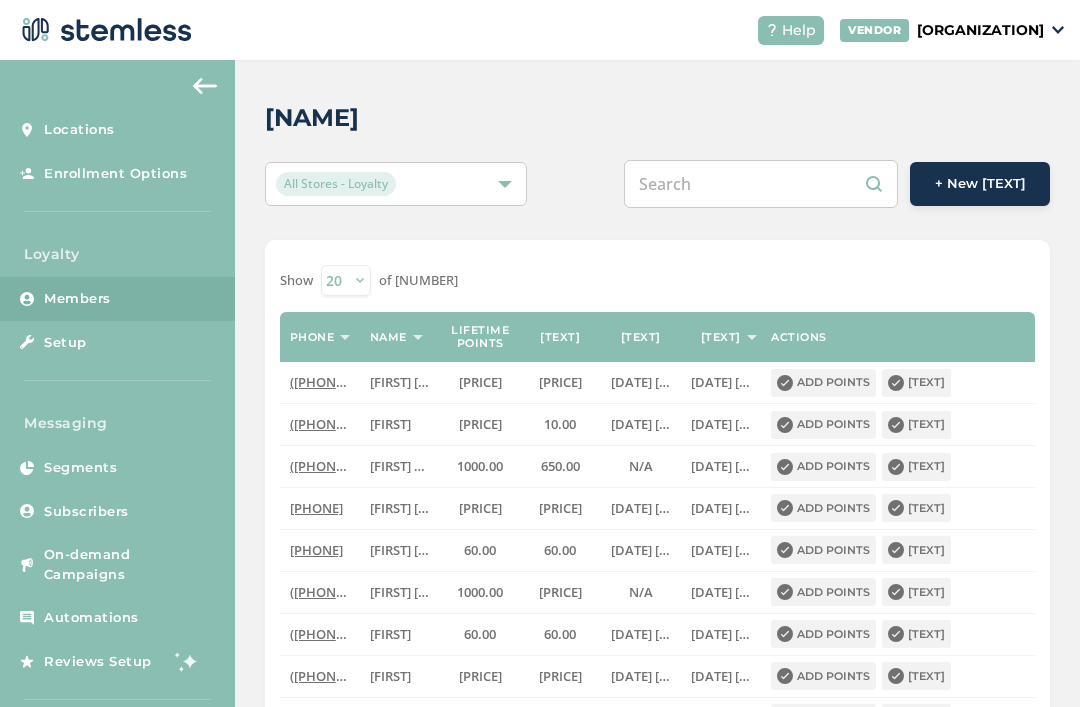 click at bounding box center (761, 184) 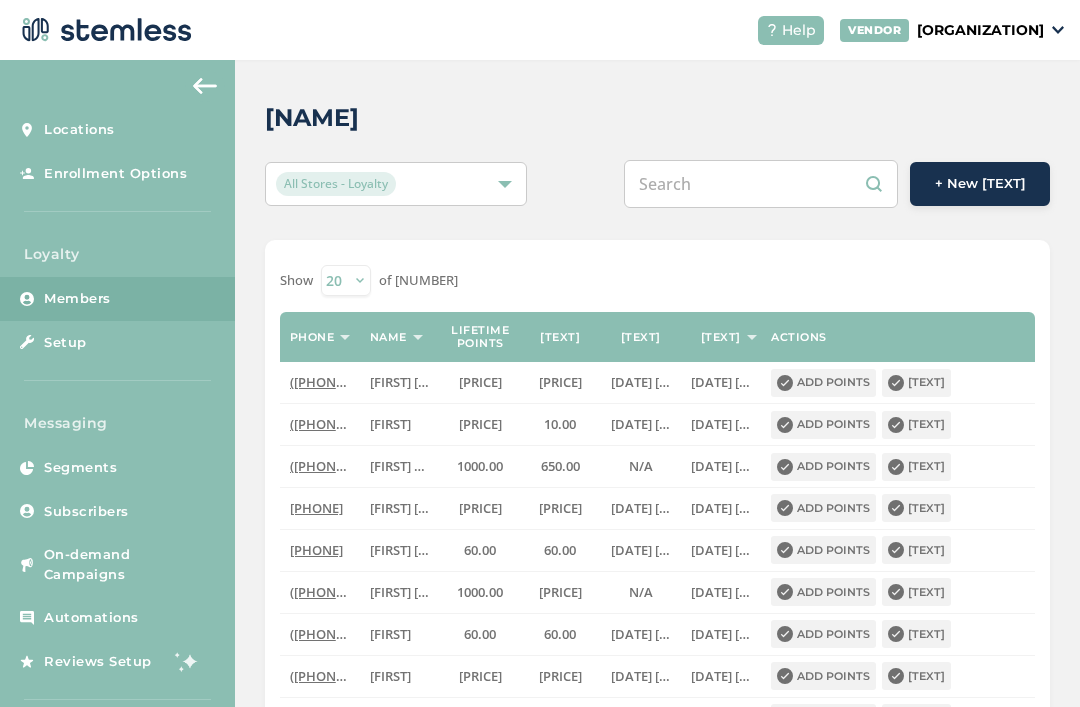 type on "9077996621" 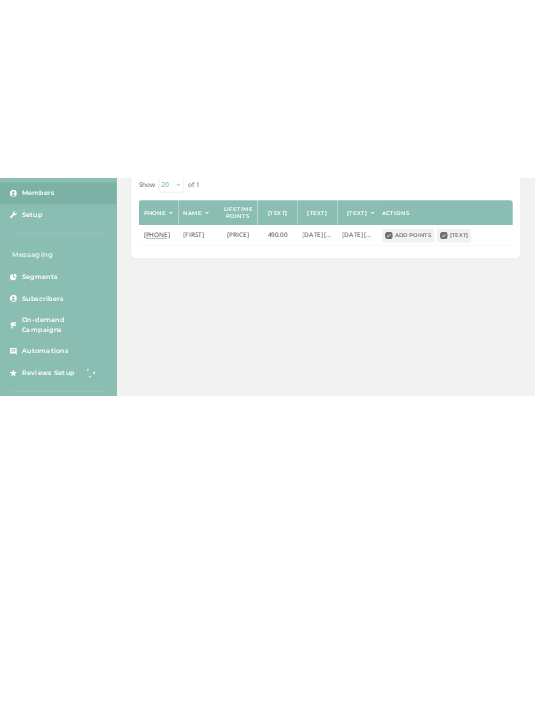 scroll, scrollTop: 0, scrollLeft: 0, axis: both 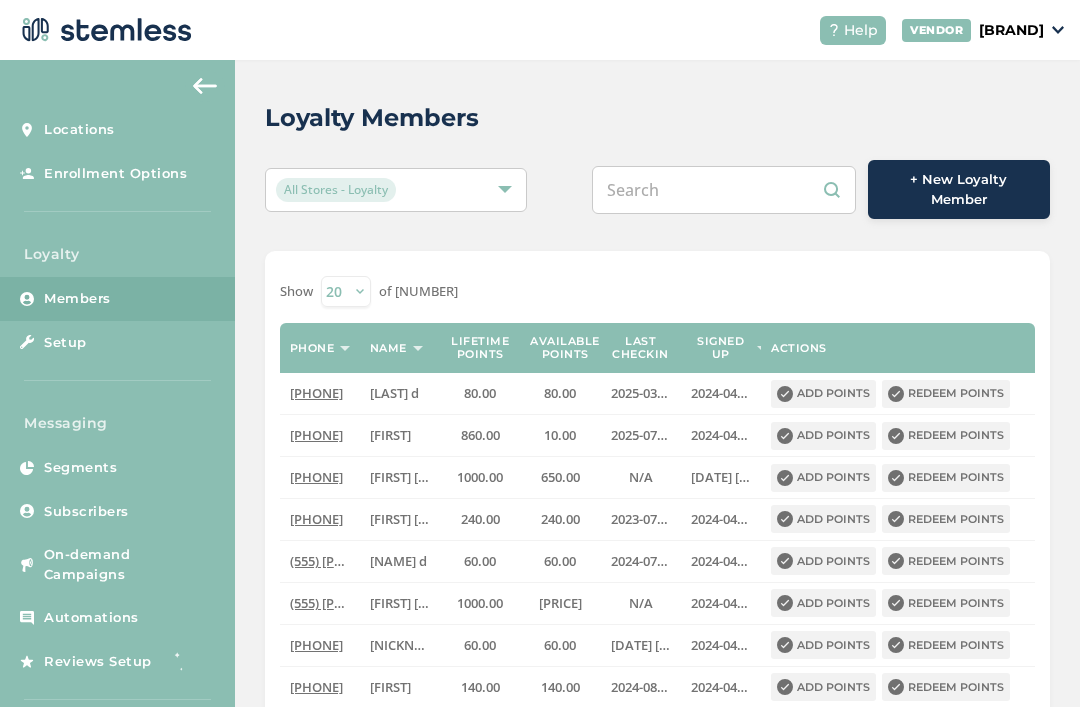 click at bounding box center (724, 190) 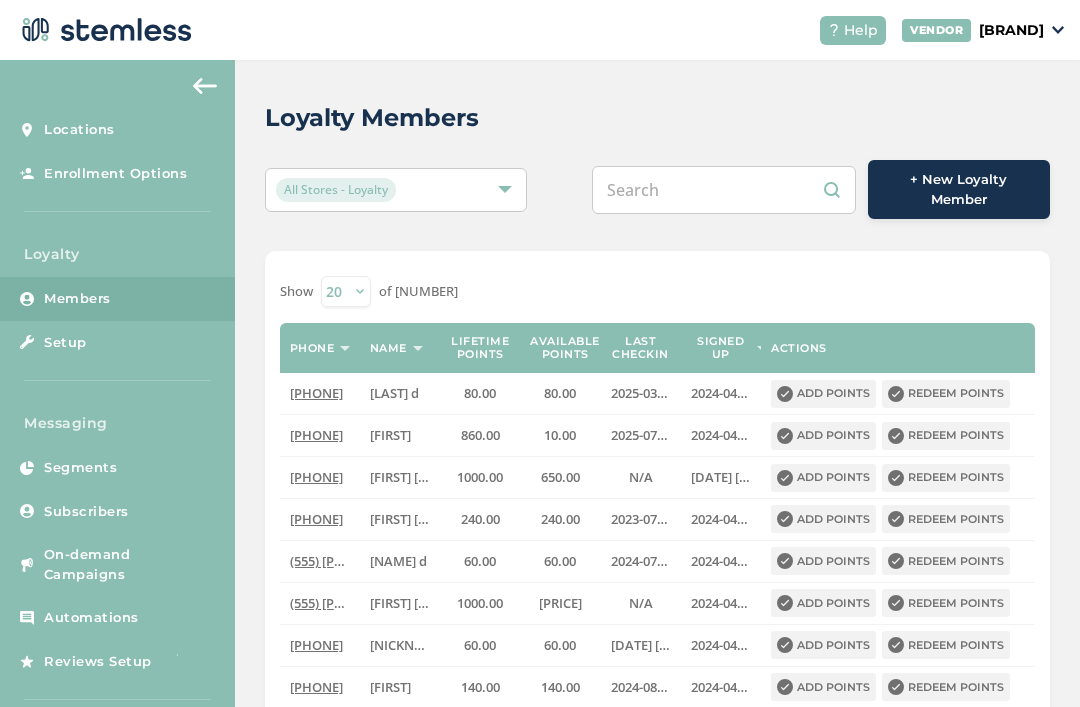 click at bounding box center [724, 190] 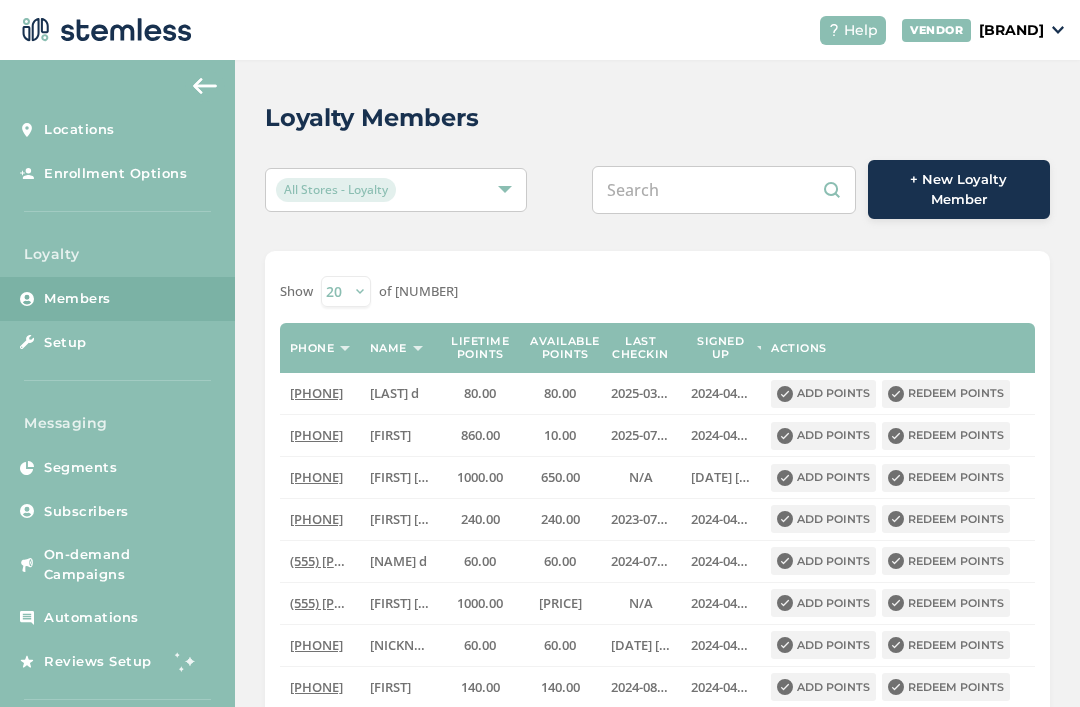 paste on "9072444543" 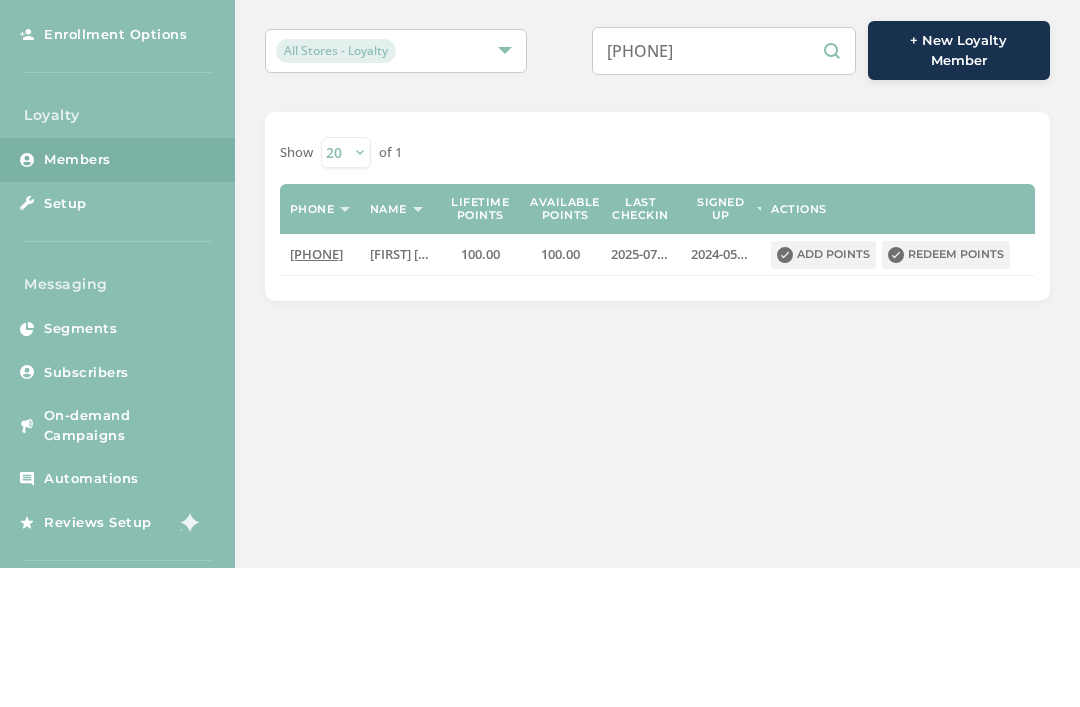 scroll, scrollTop: 34, scrollLeft: 0, axis: vertical 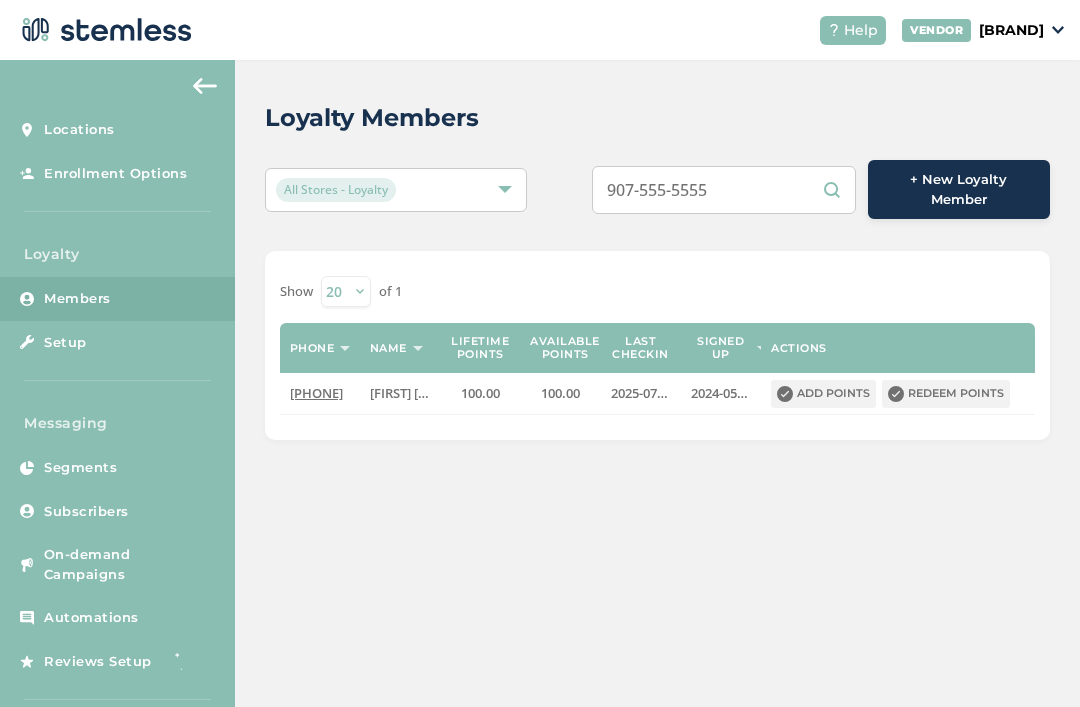 click on "9073604851" at bounding box center [724, 190] 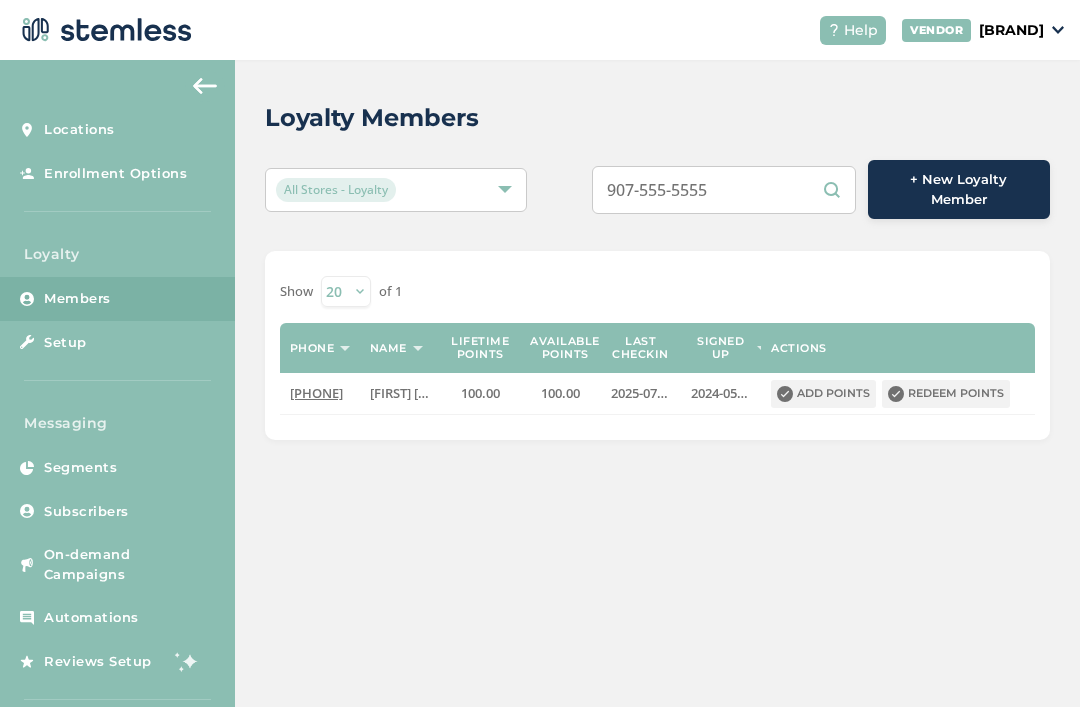 click on "9073604851" at bounding box center [724, 190] 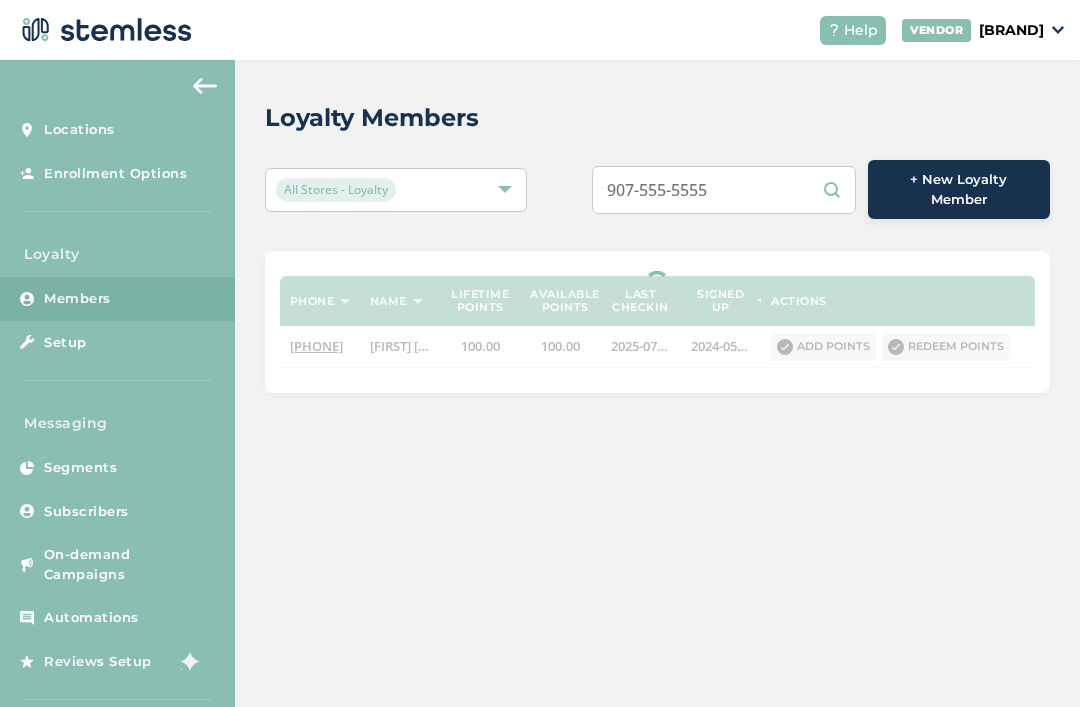 type on "9073604851" 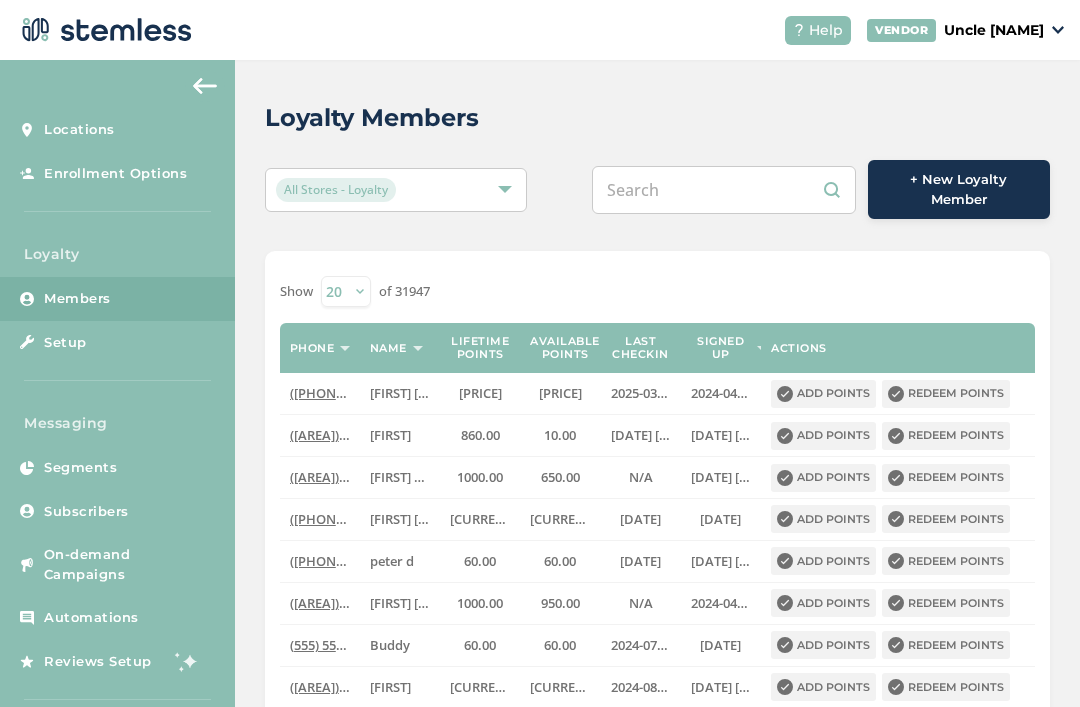 scroll, scrollTop: 34, scrollLeft: 0, axis: vertical 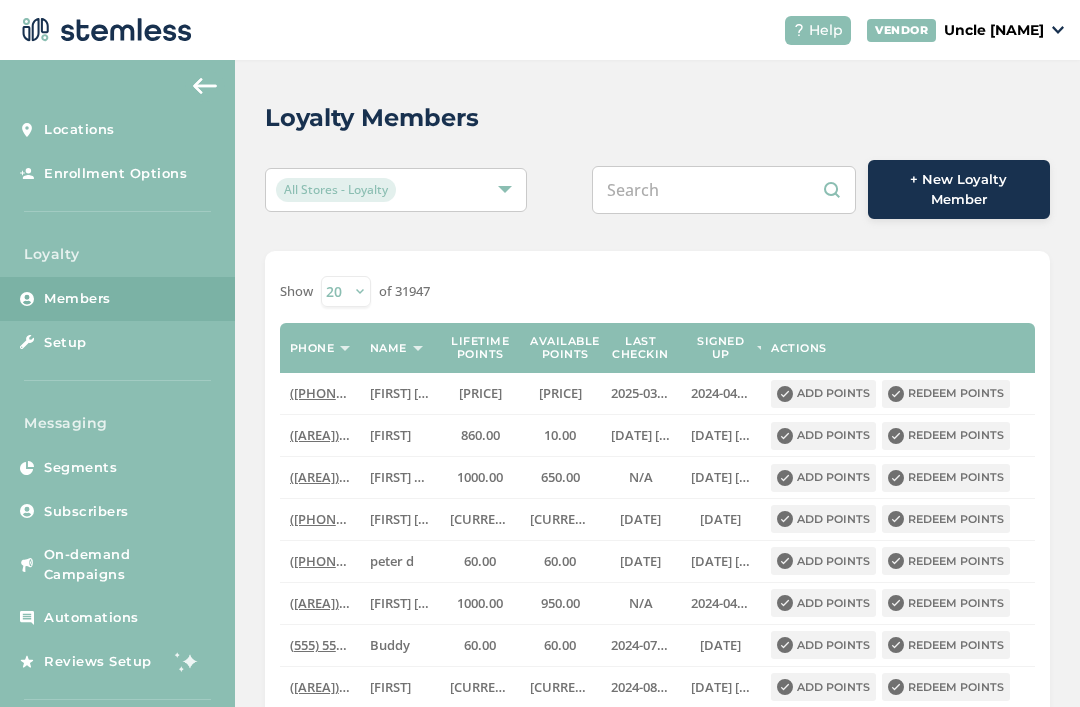 click at bounding box center [724, 190] 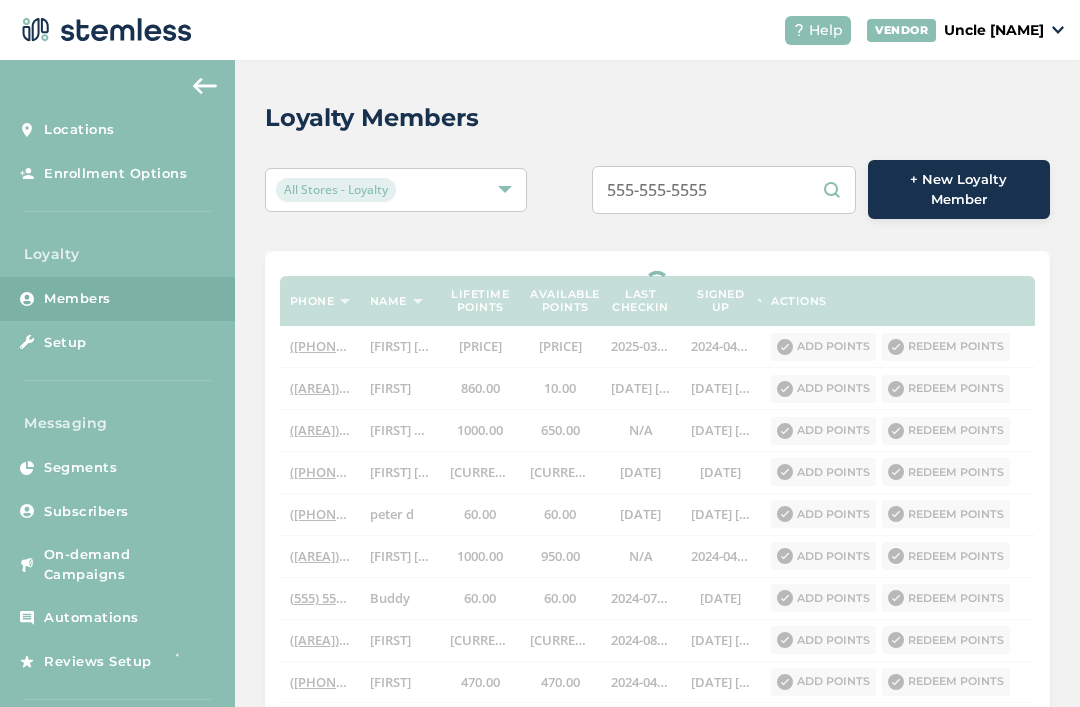 type on "9076328549" 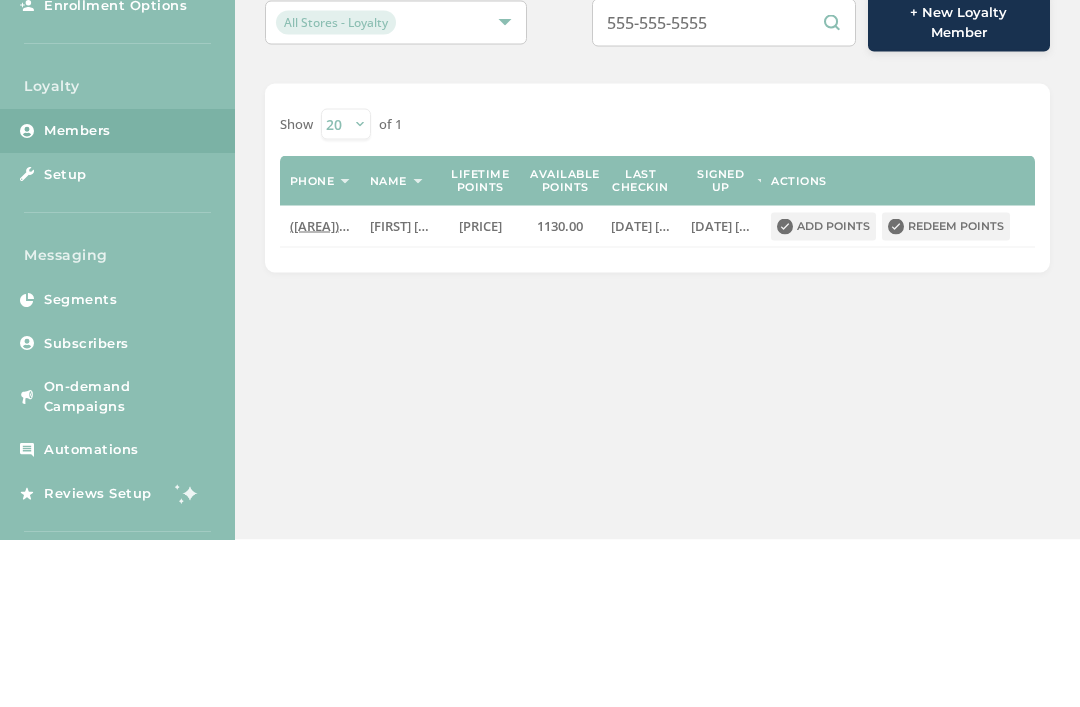 scroll, scrollTop: 34, scrollLeft: 0, axis: vertical 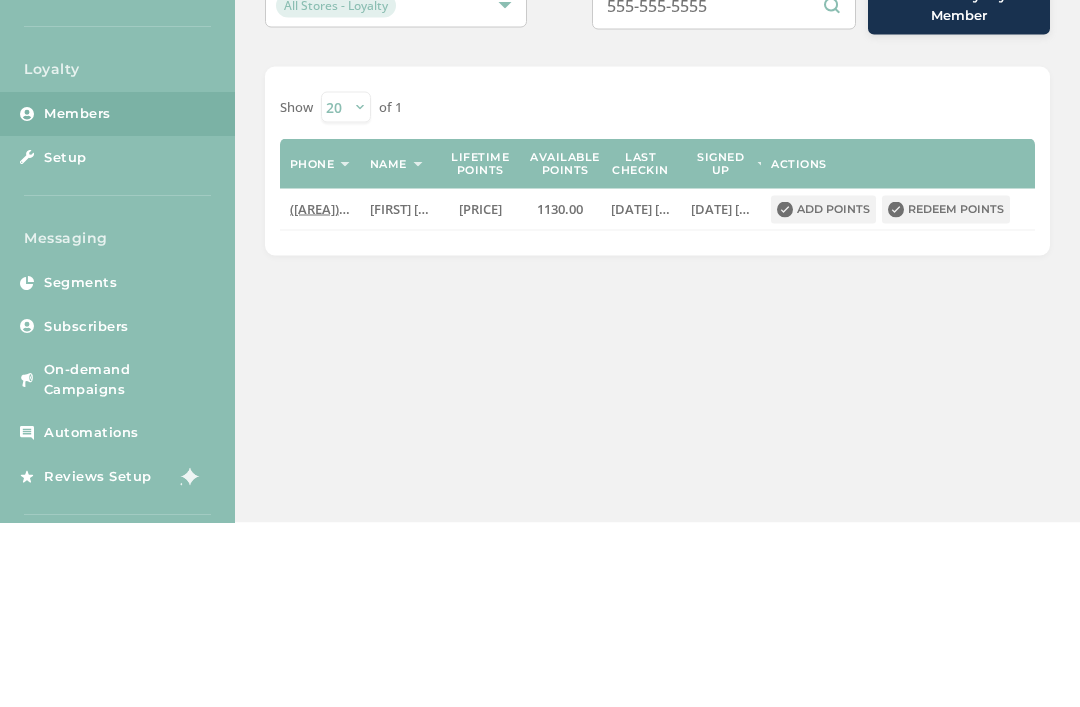 click on "Redeem points" at bounding box center [946, 394] 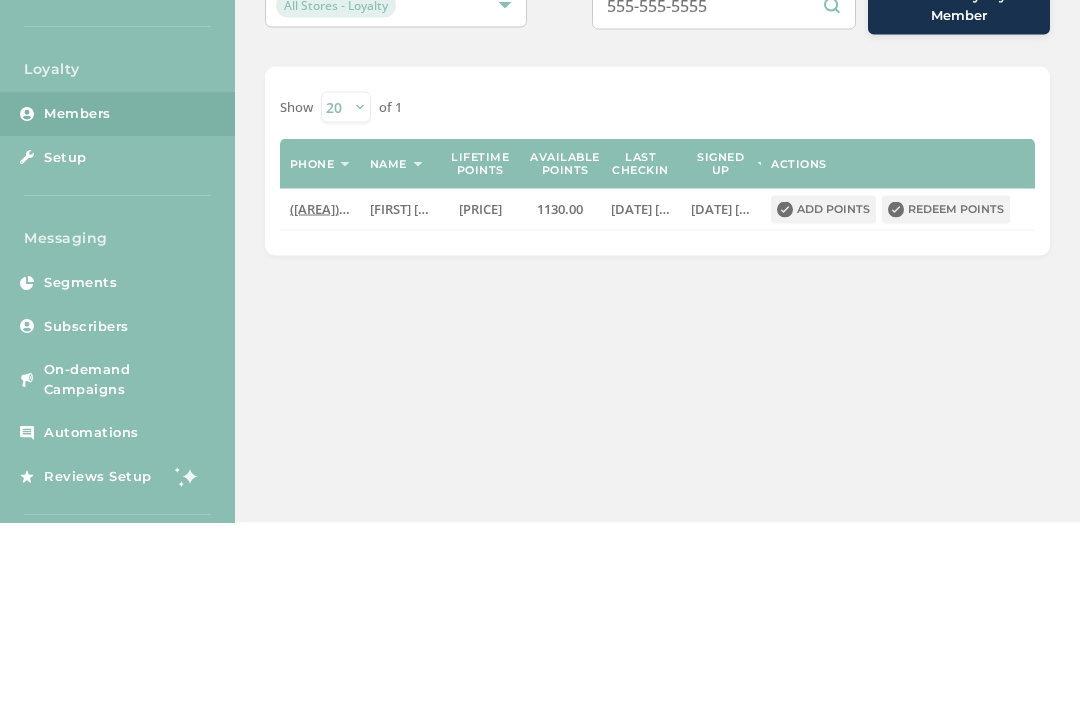 scroll, scrollTop: 0, scrollLeft: 0, axis: both 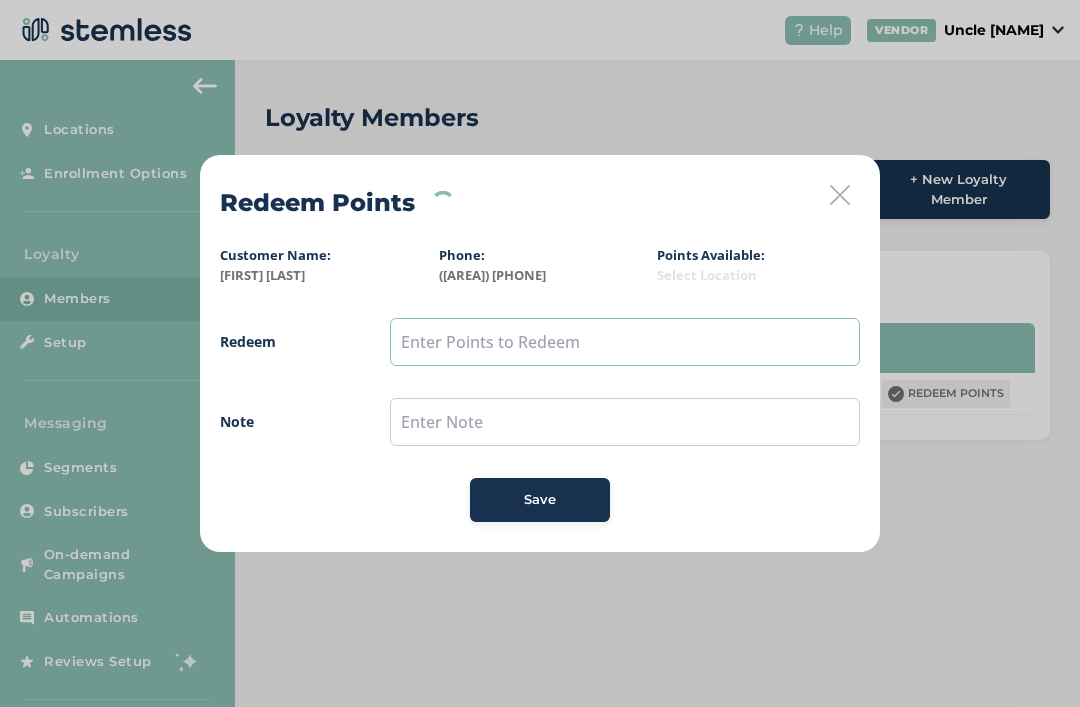 click at bounding box center [625, 342] 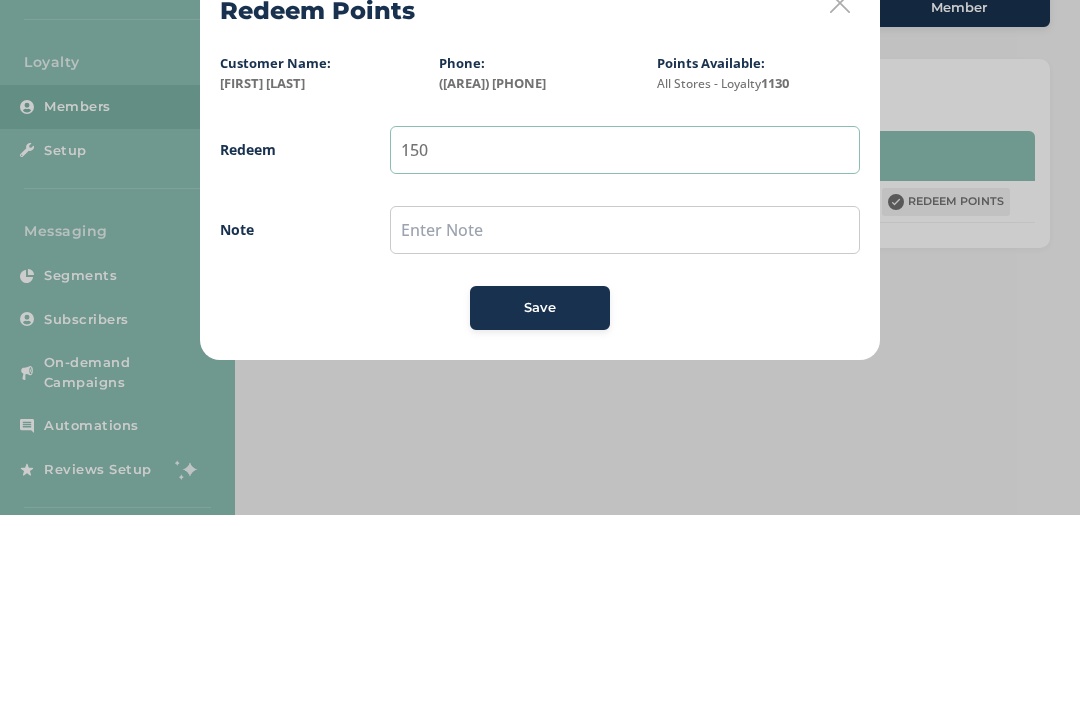 type on "150" 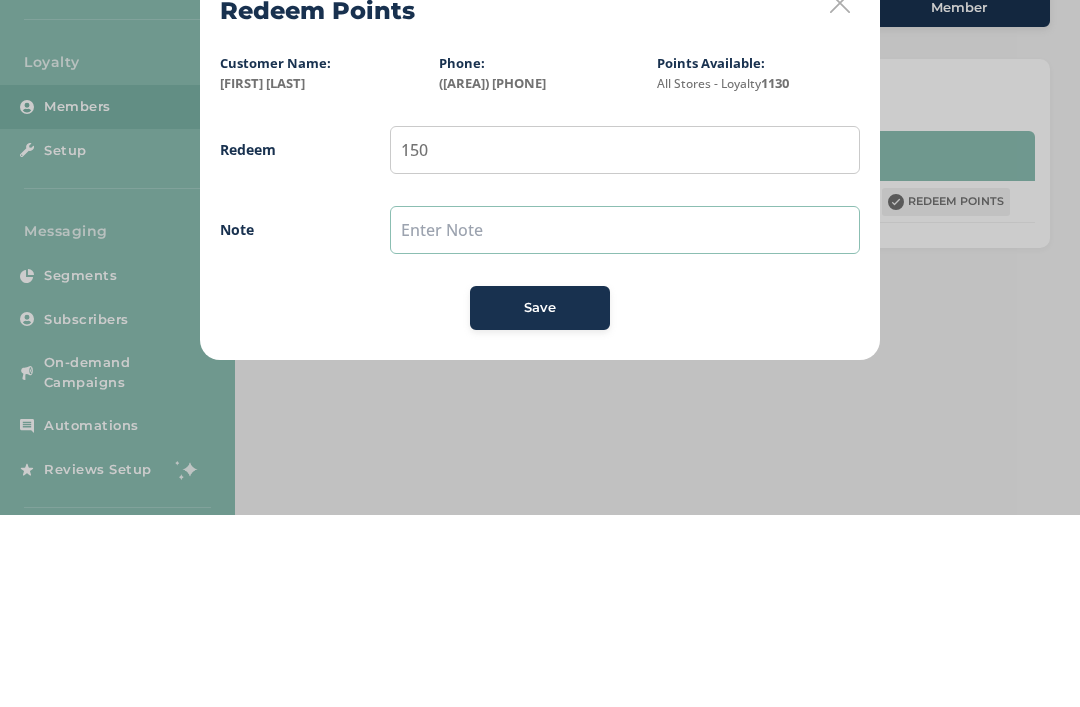 click at bounding box center (625, 422) 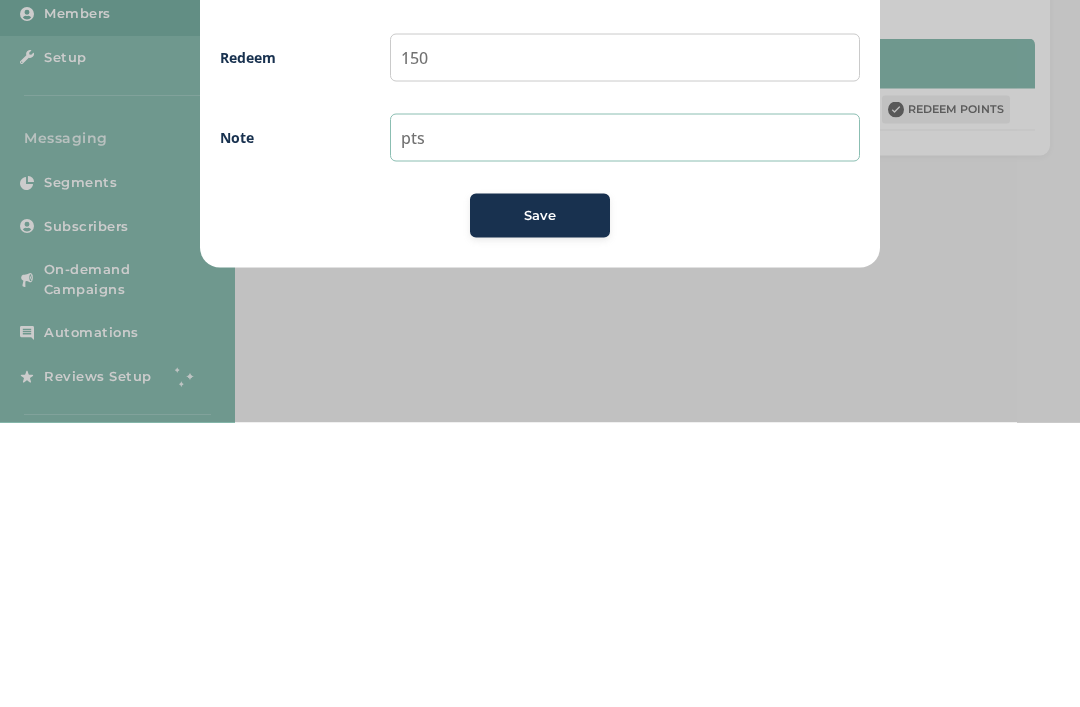 type on "pts" 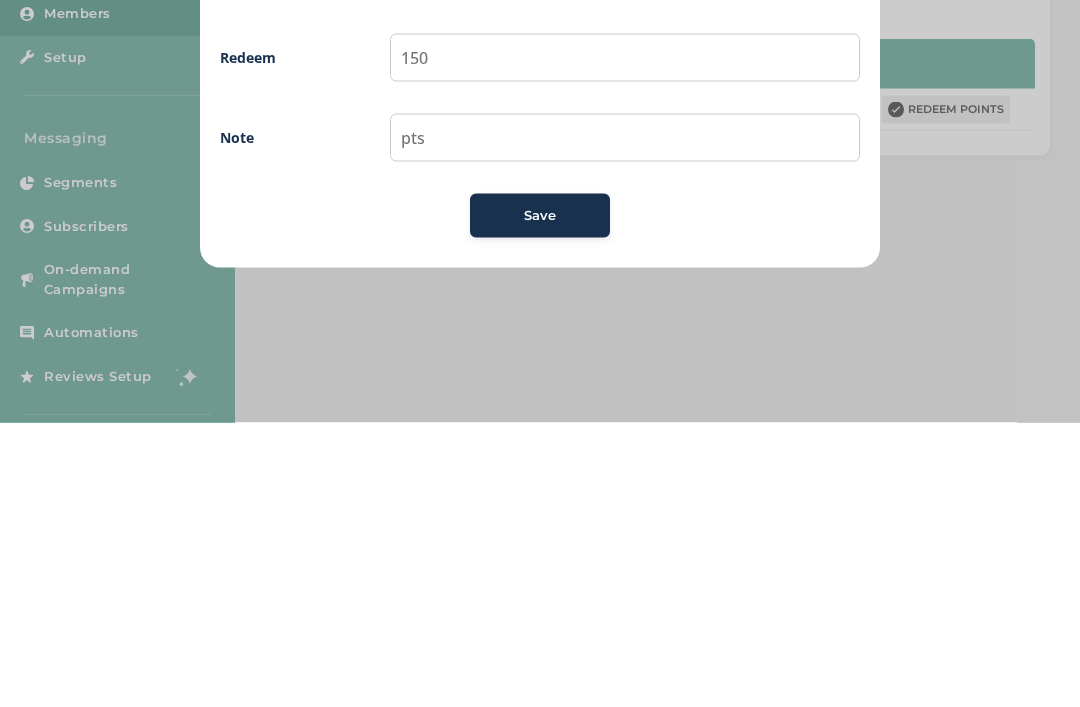 click on "Save" at bounding box center [540, 500] 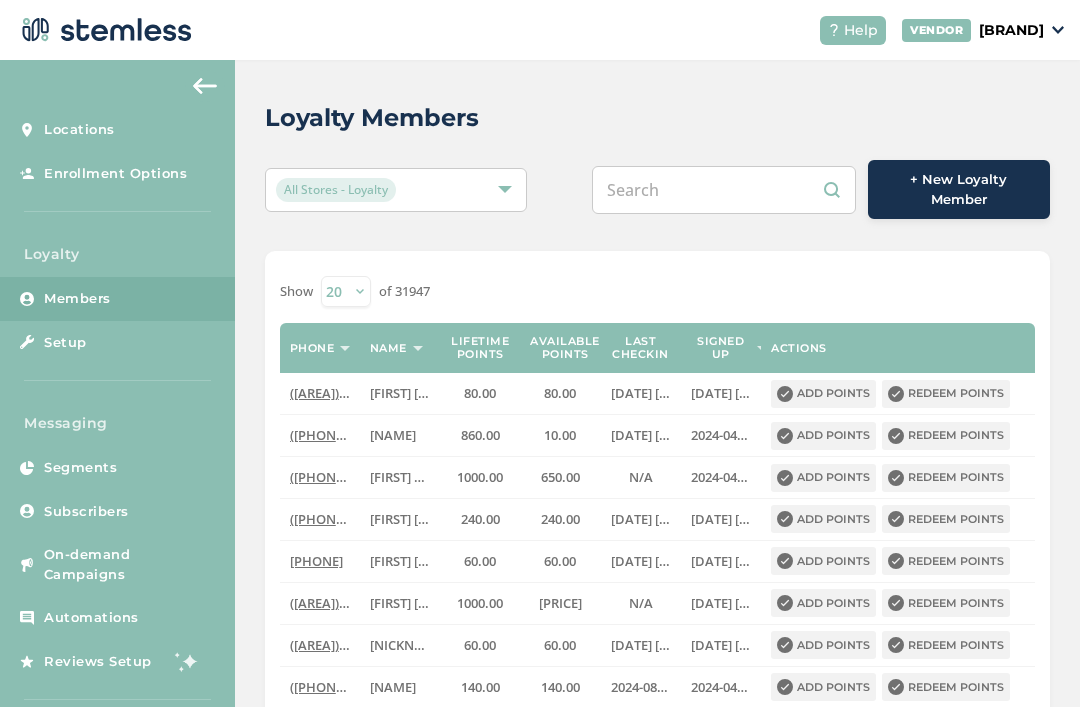 scroll, scrollTop: 0, scrollLeft: 0, axis: both 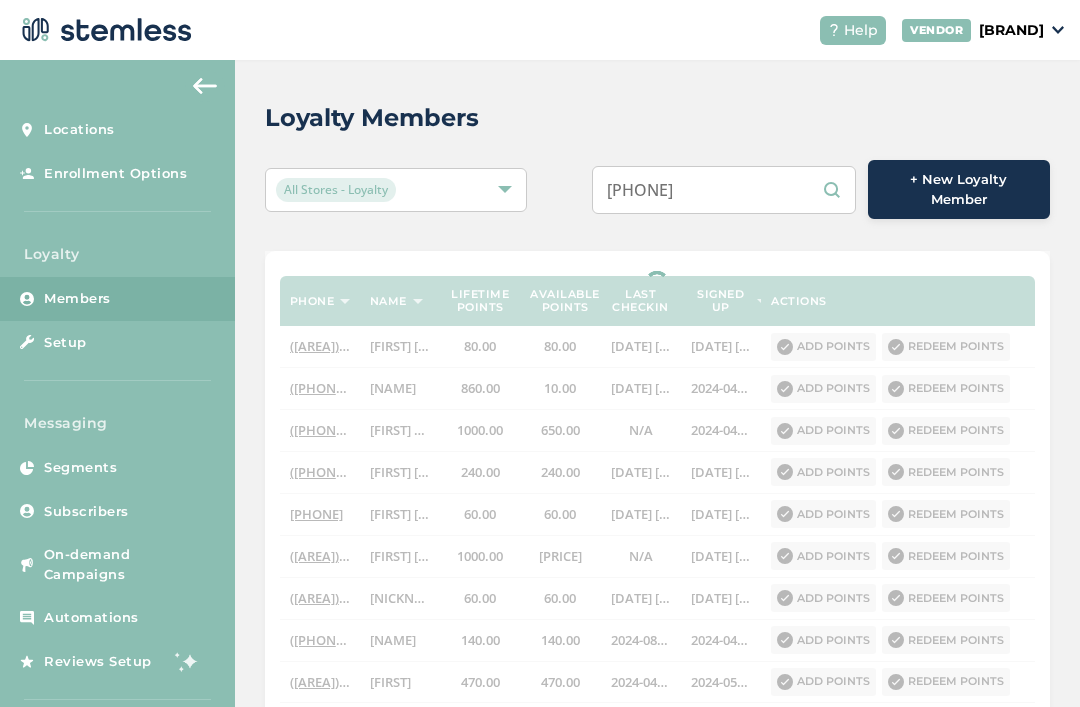 click on "[PHONE]" at bounding box center (724, 190) 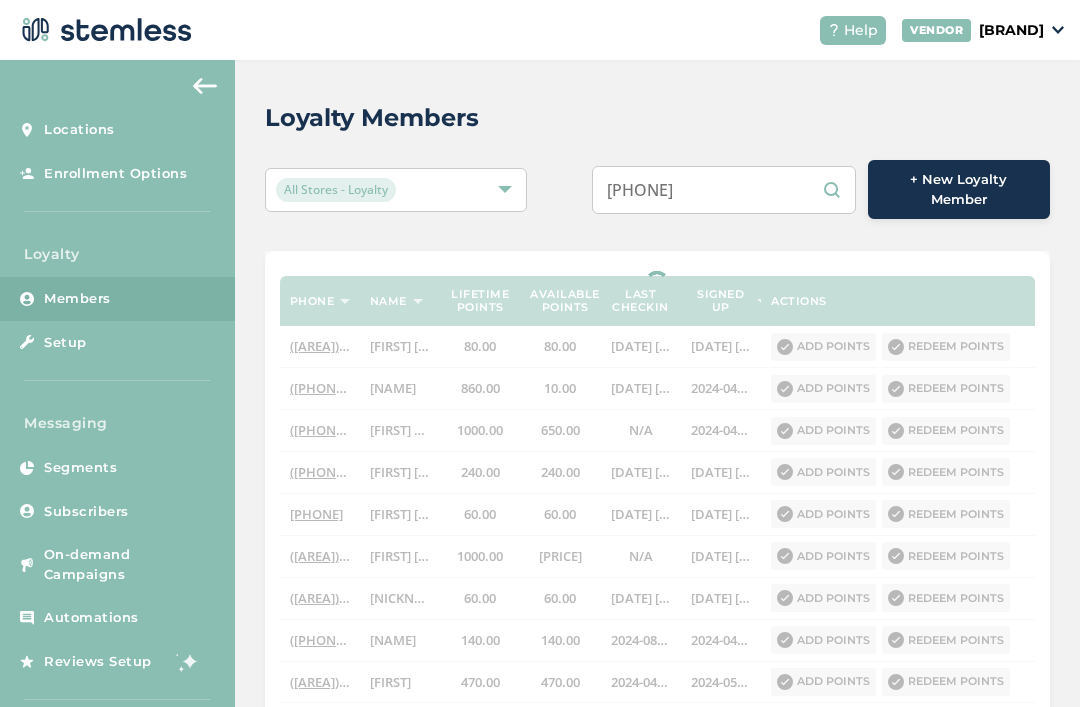 click on "[PHONE]" at bounding box center (724, 190) 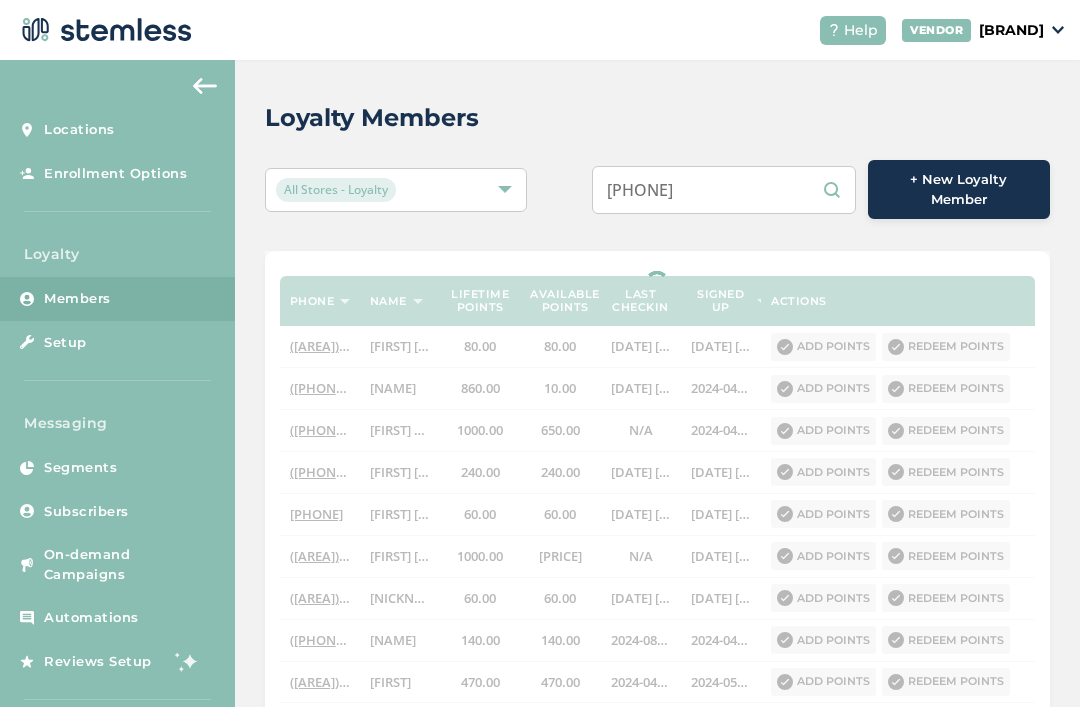 type on "[PHONE]" 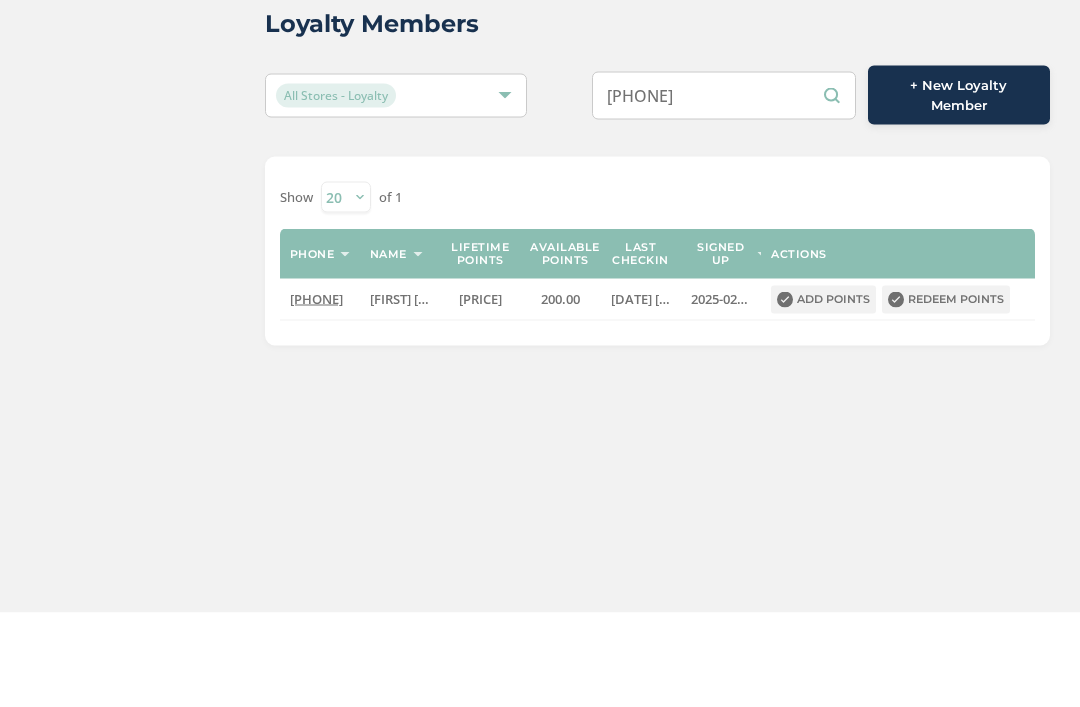 scroll, scrollTop: 64, scrollLeft: 0, axis: vertical 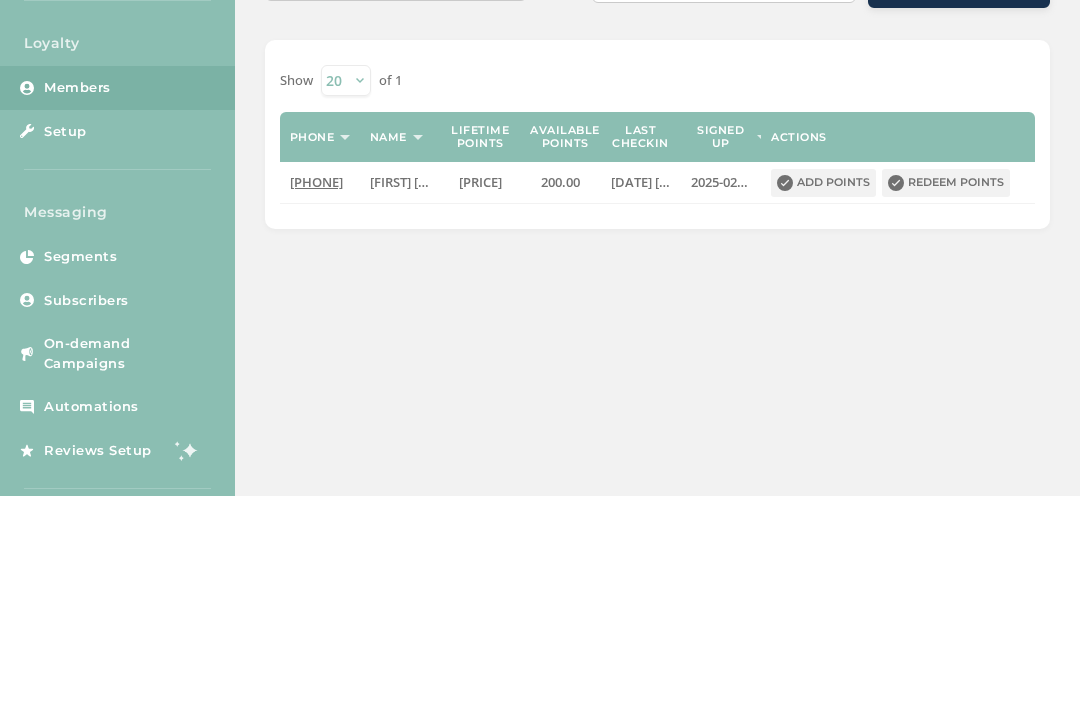 click on "Redeem points" at bounding box center [946, 394] 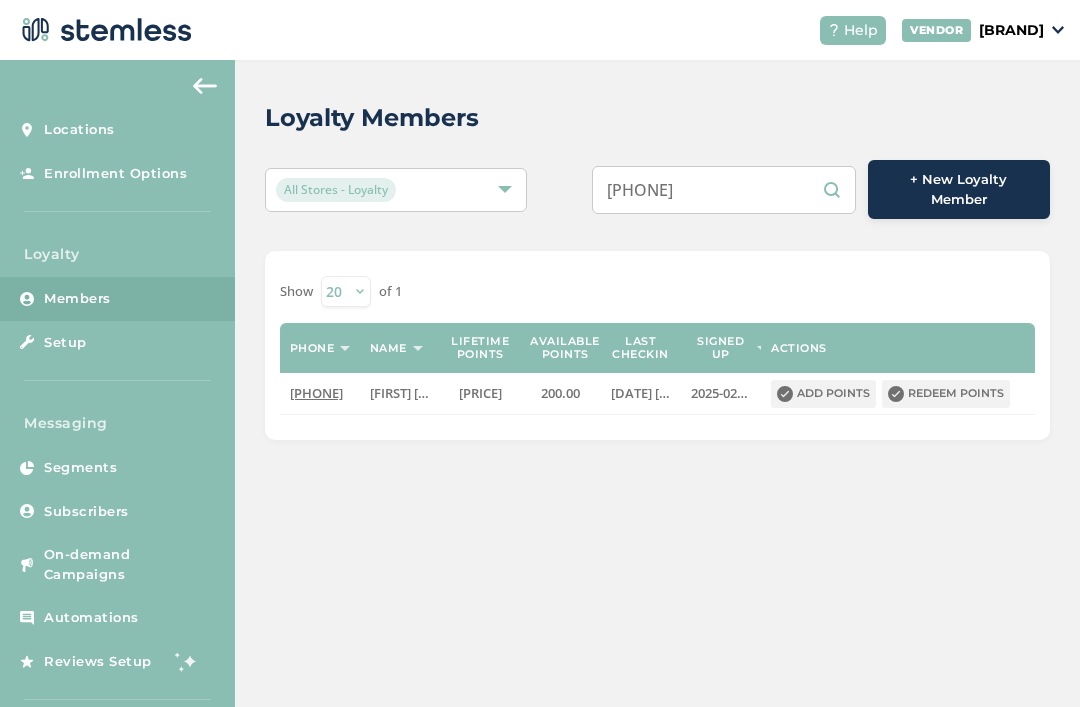 scroll, scrollTop: 0, scrollLeft: 0, axis: both 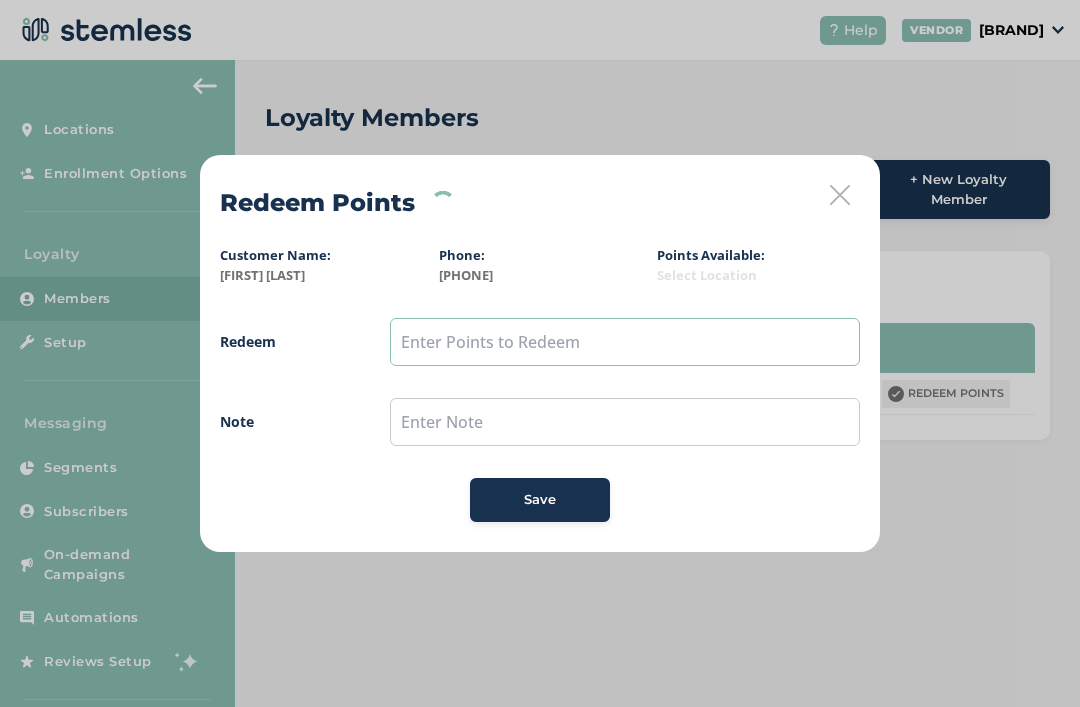 click at bounding box center (625, 342) 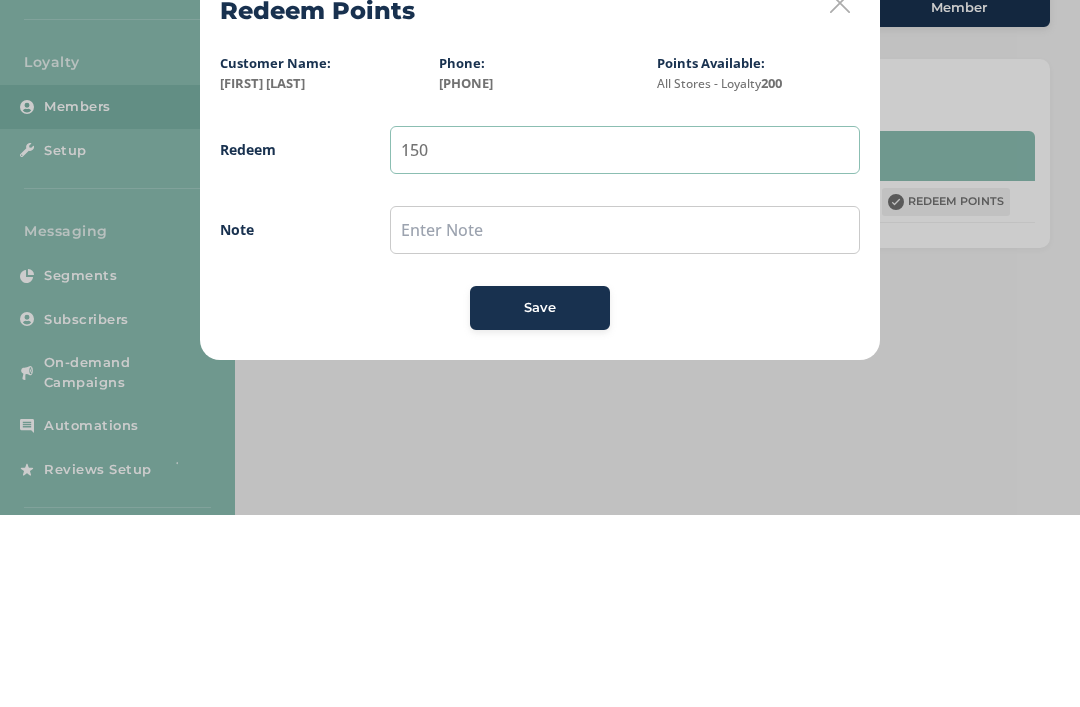 type on "150" 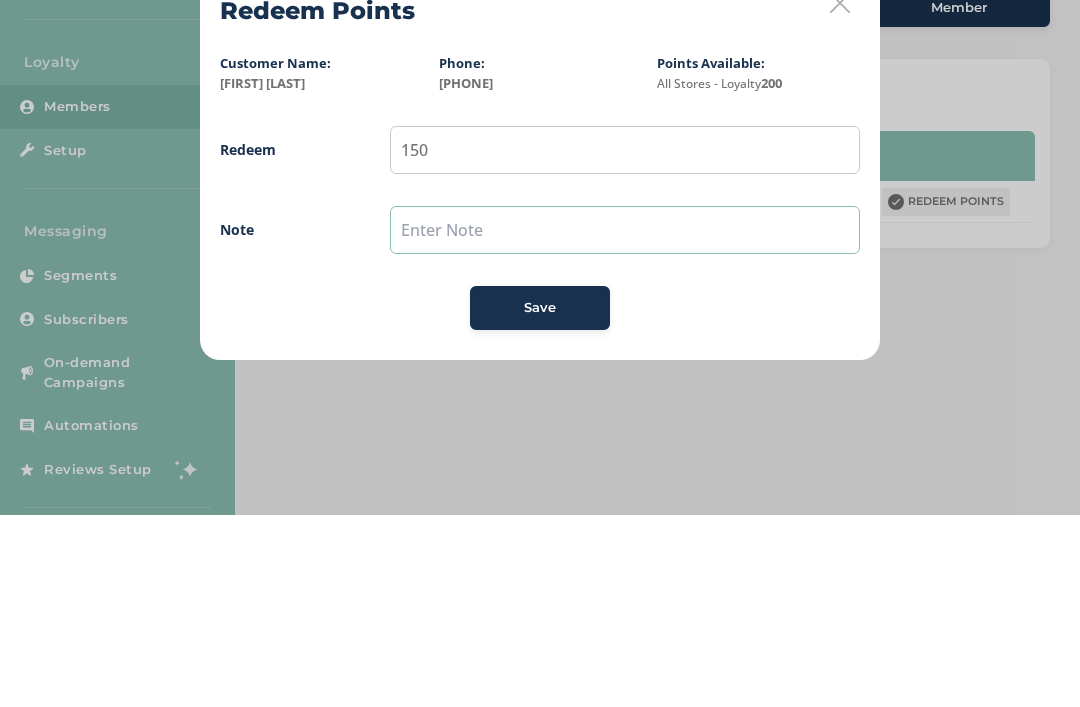 click at bounding box center (625, 422) 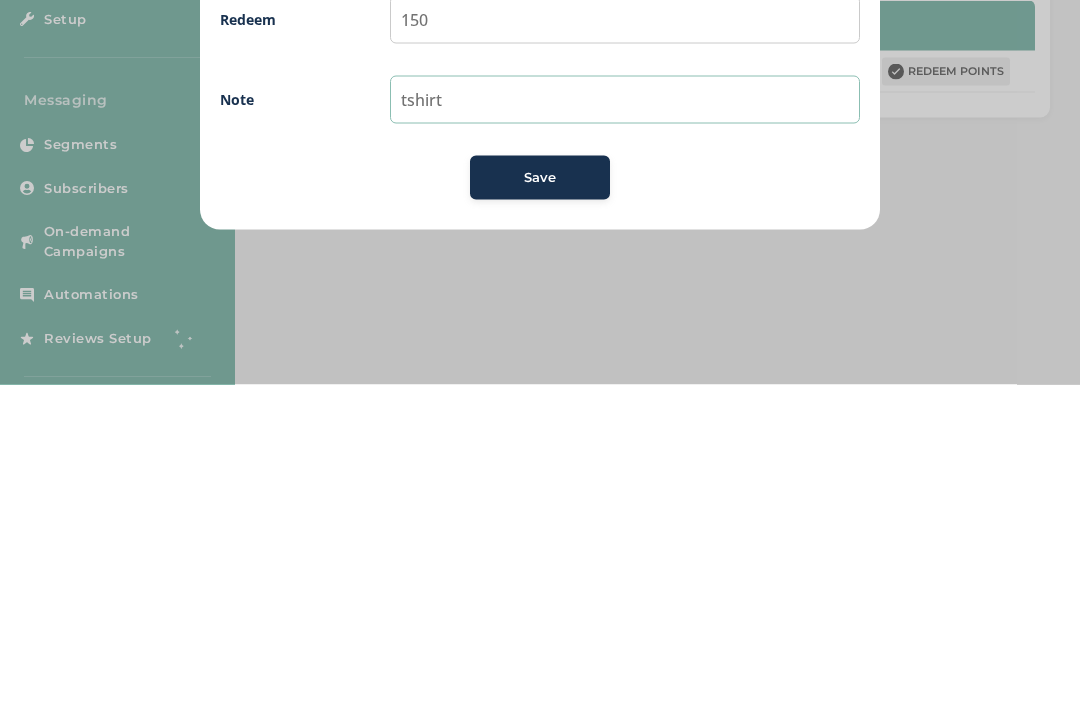 type on "tshirt" 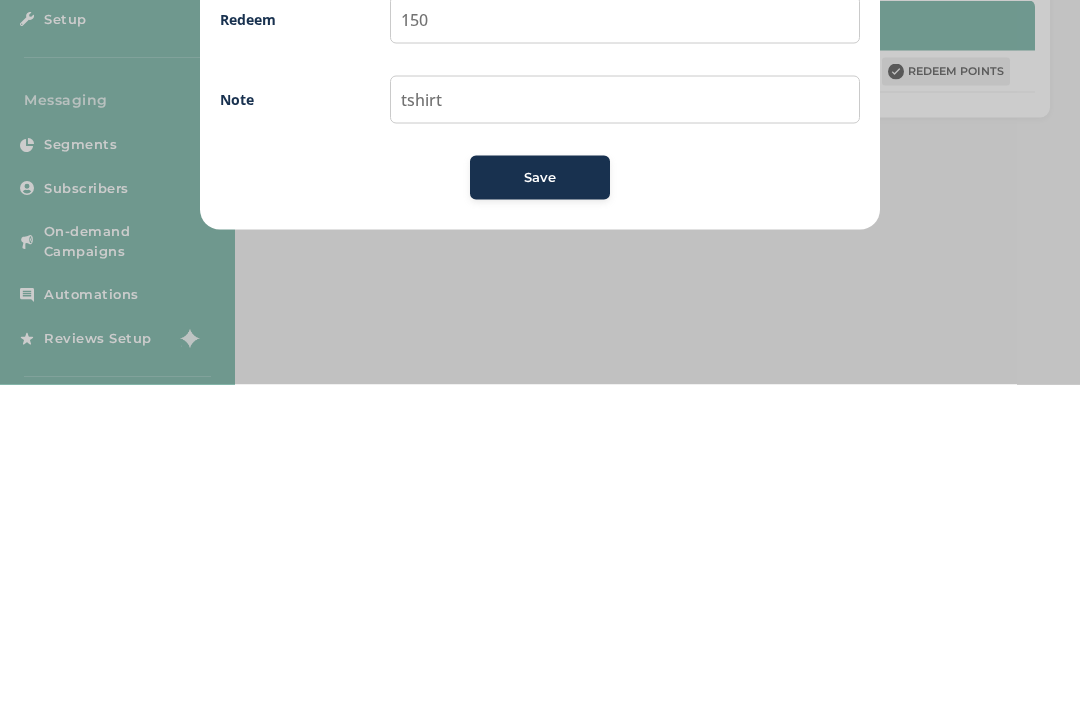 click on "Save" at bounding box center [540, 500] 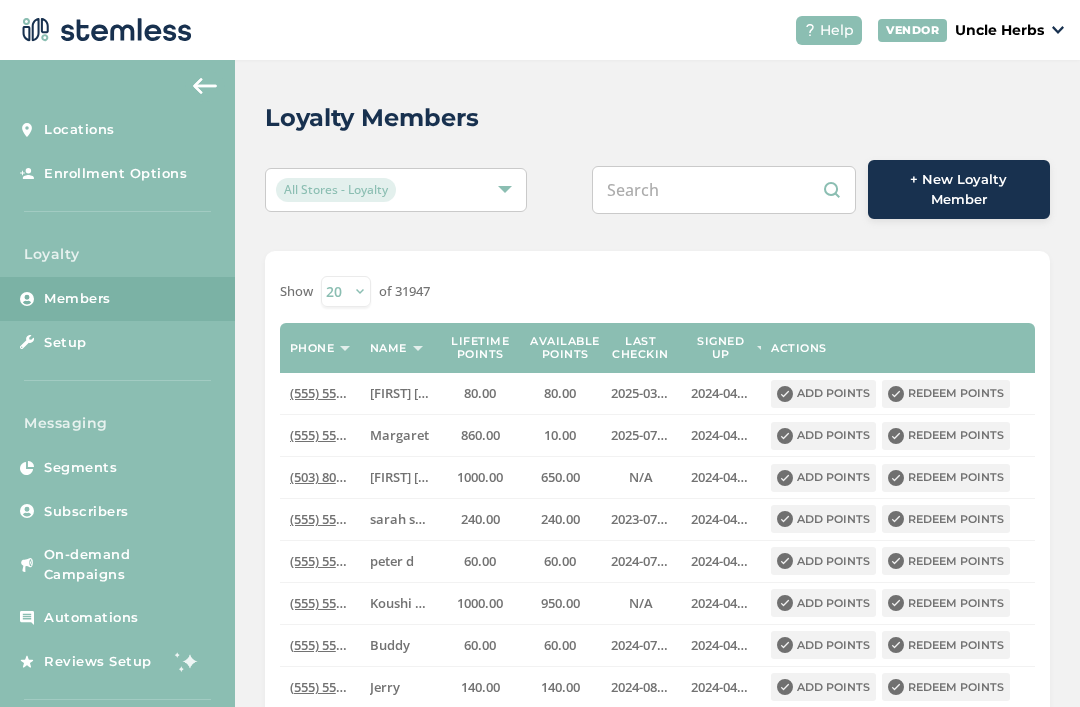 scroll, scrollTop: 0, scrollLeft: 0, axis: both 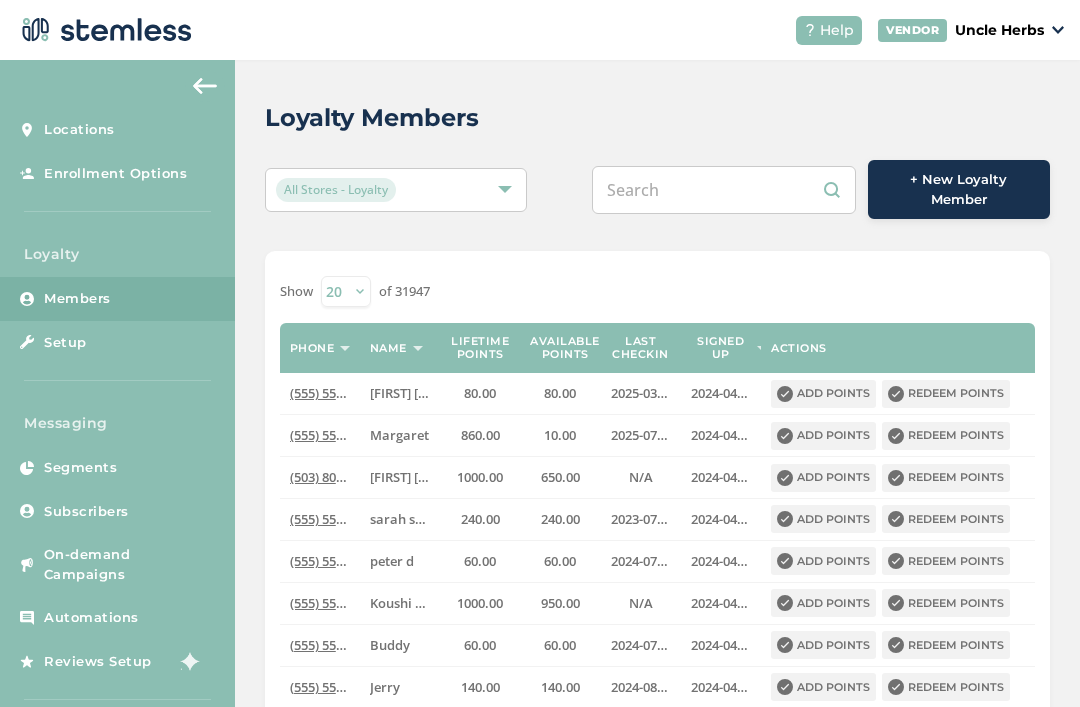 click at bounding box center (724, 190) 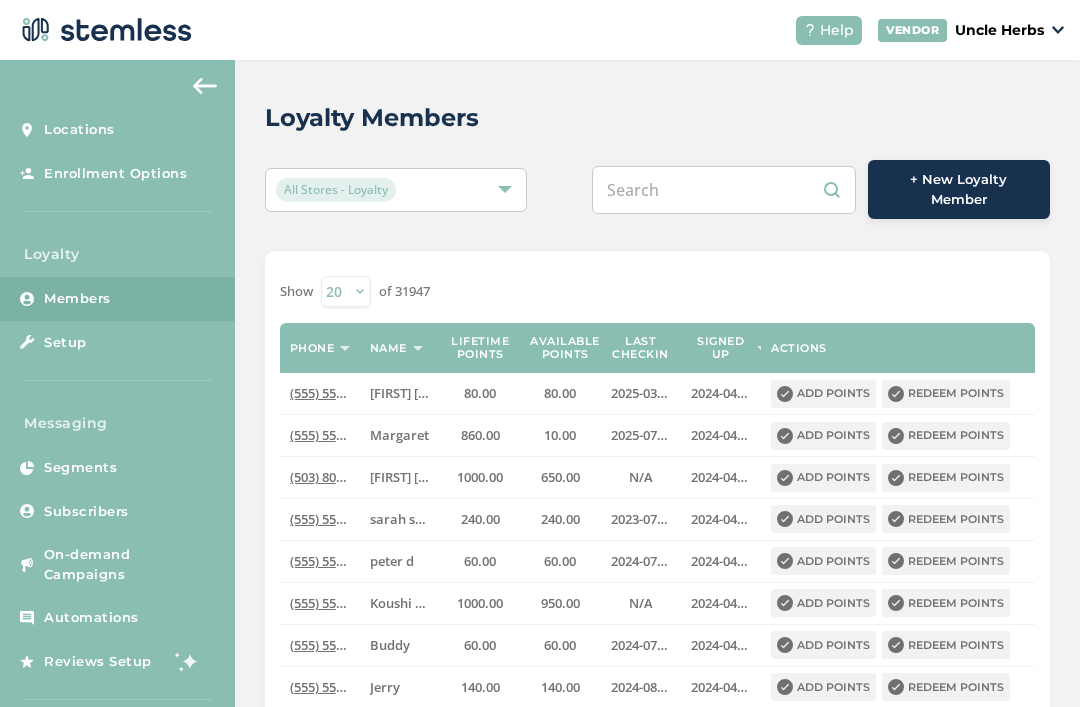 paste on "9073104644" 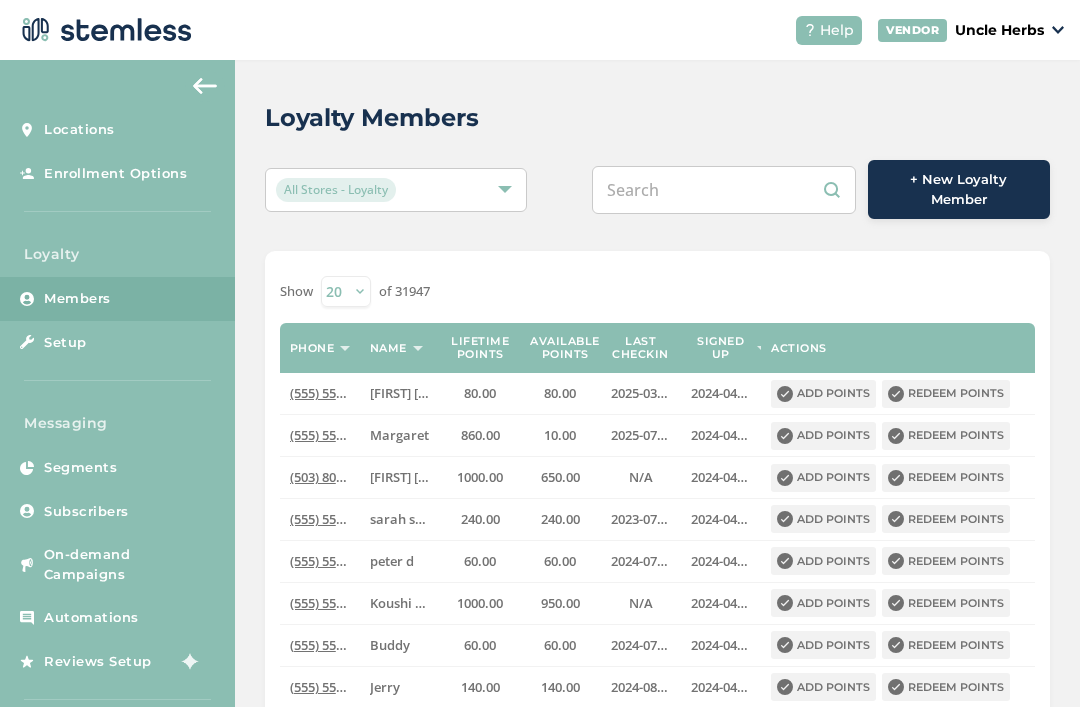 type on "9073104644" 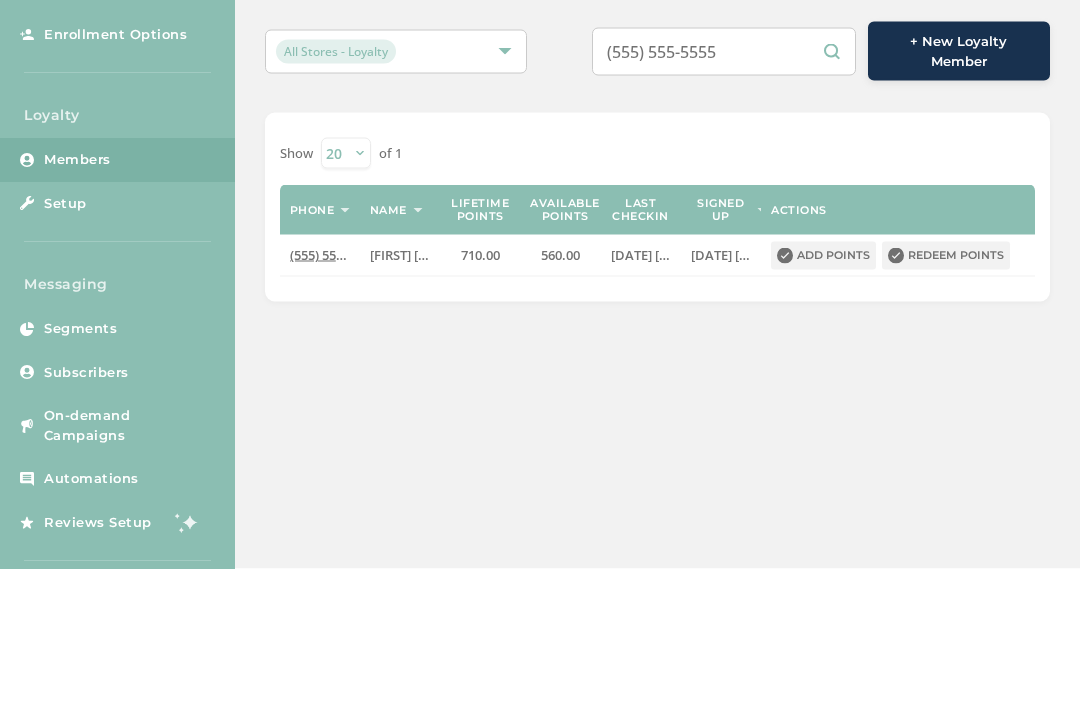 scroll, scrollTop: 64, scrollLeft: 0, axis: vertical 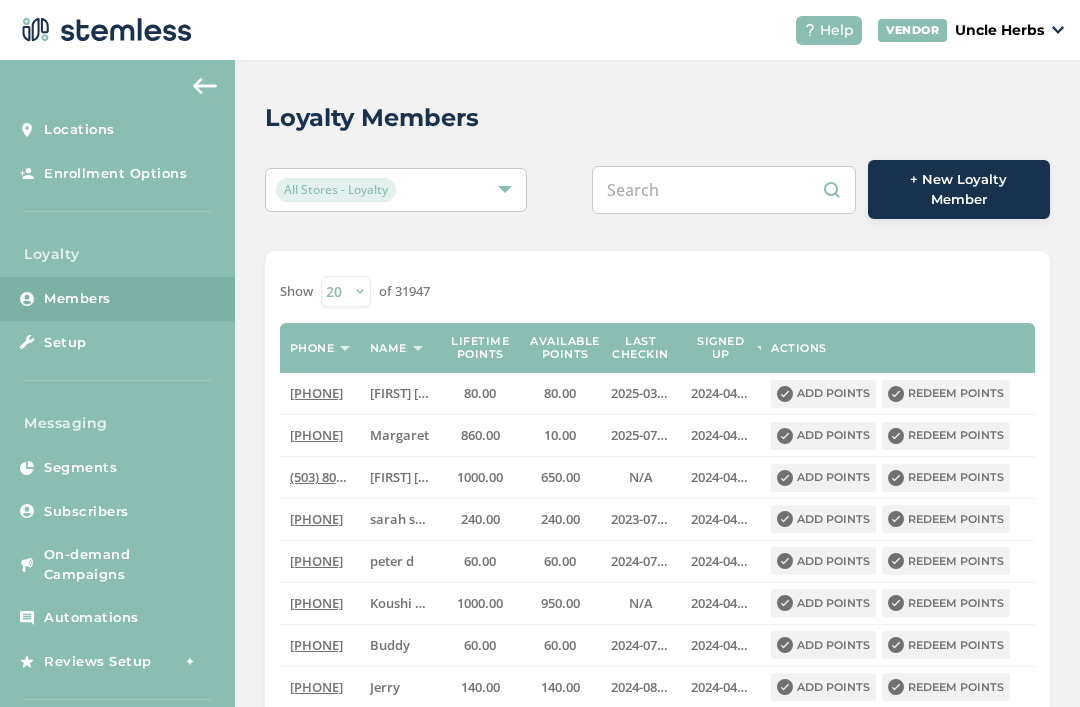 click at bounding box center [724, 190] 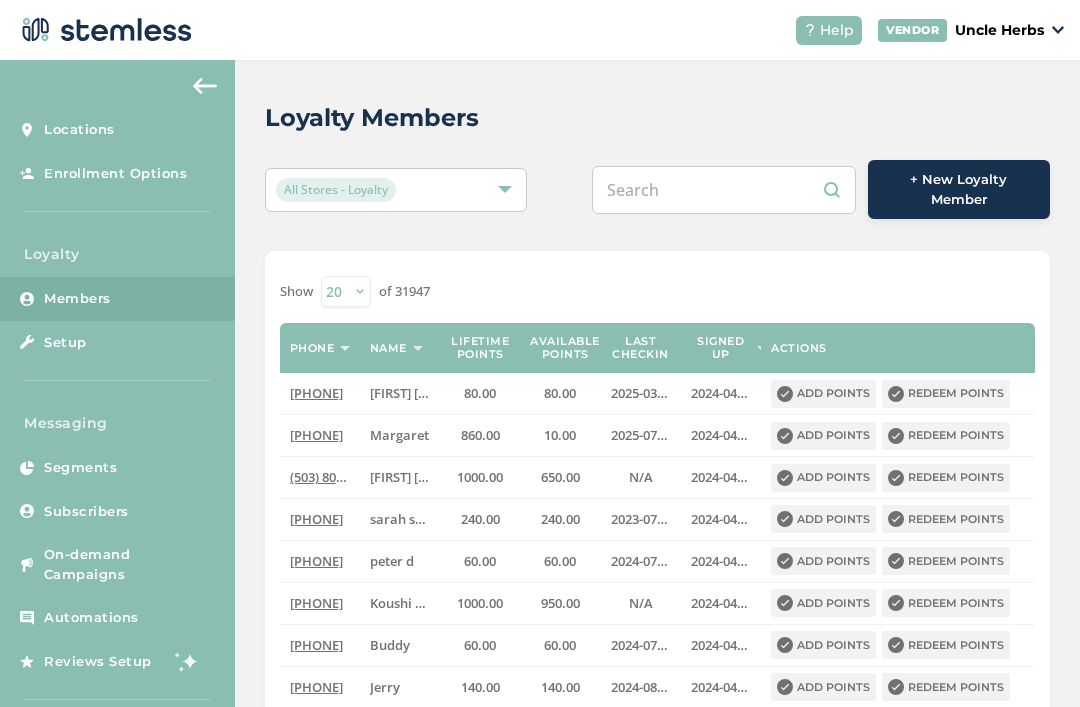scroll, scrollTop: 64, scrollLeft: 0, axis: vertical 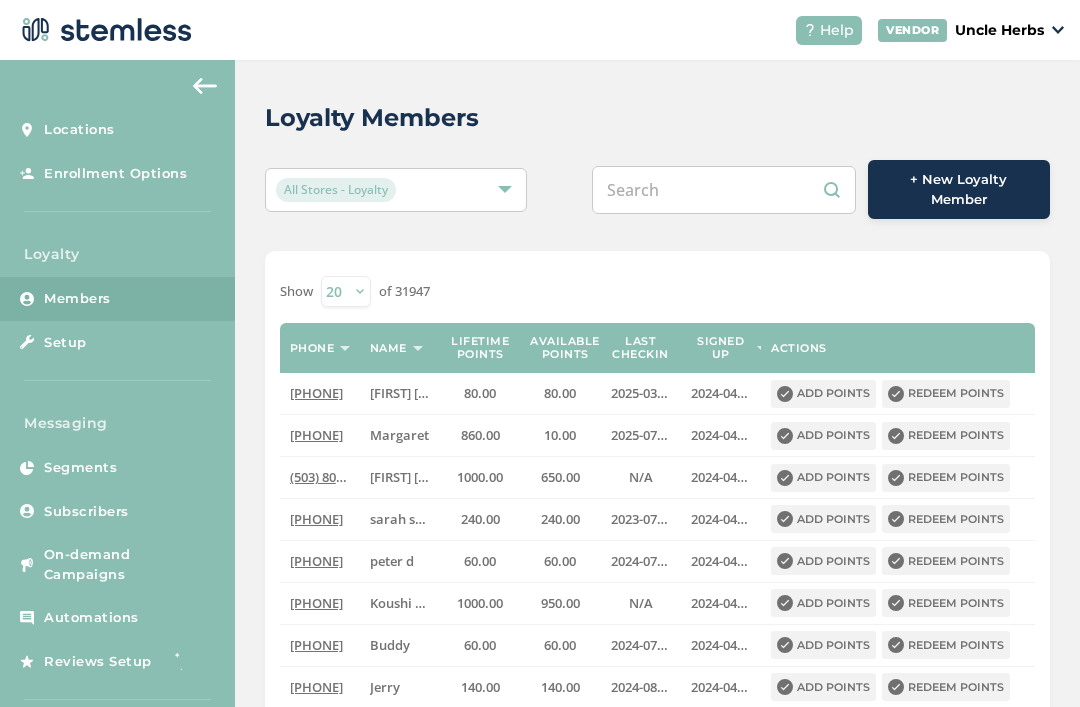 click at bounding box center [724, 190] 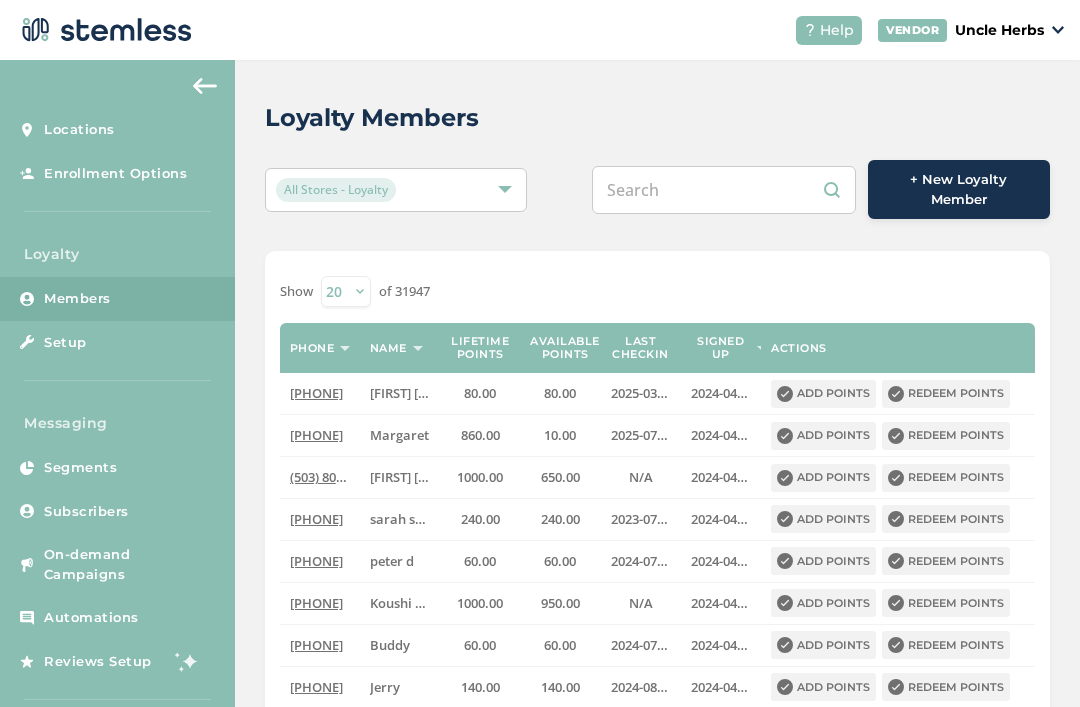 paste on "[PHONE]" 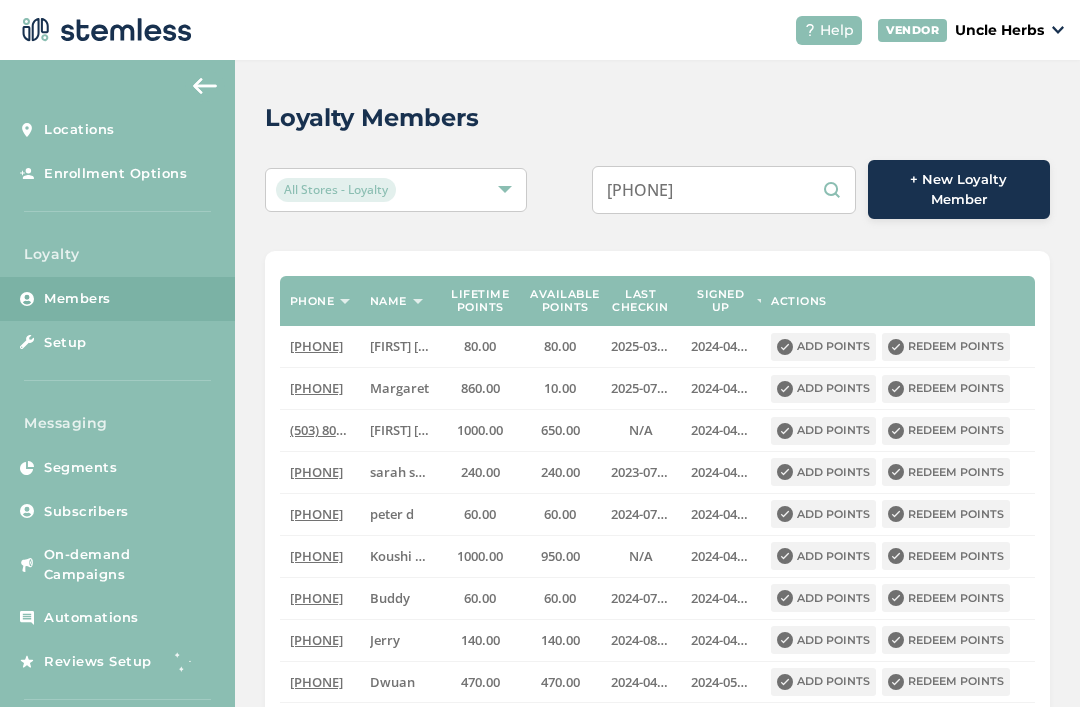 type on "[PHONE]" 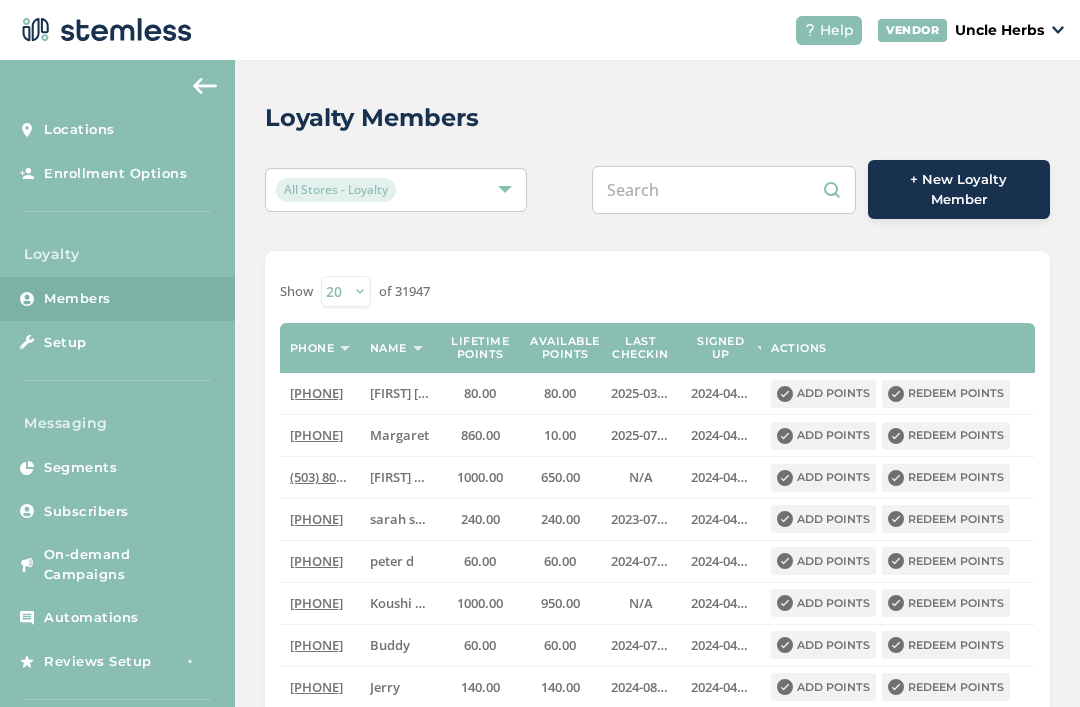 scroll, scrollTop: 34, scrollLeft: 0, axis: vertical 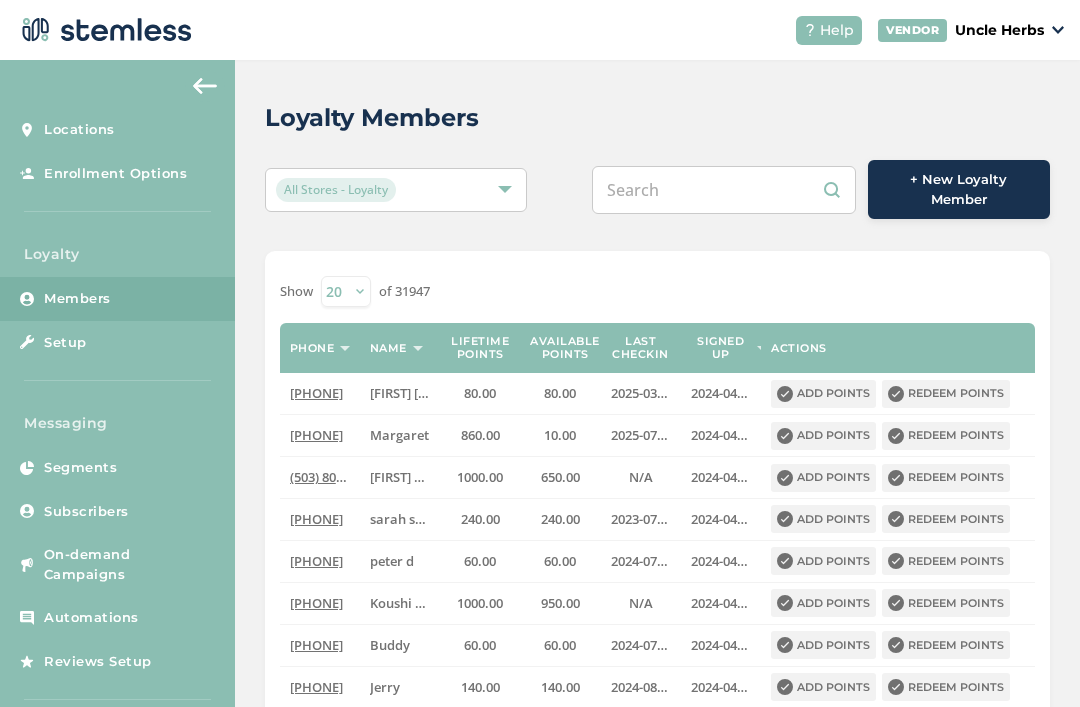 click at bounding box center (724, 190) 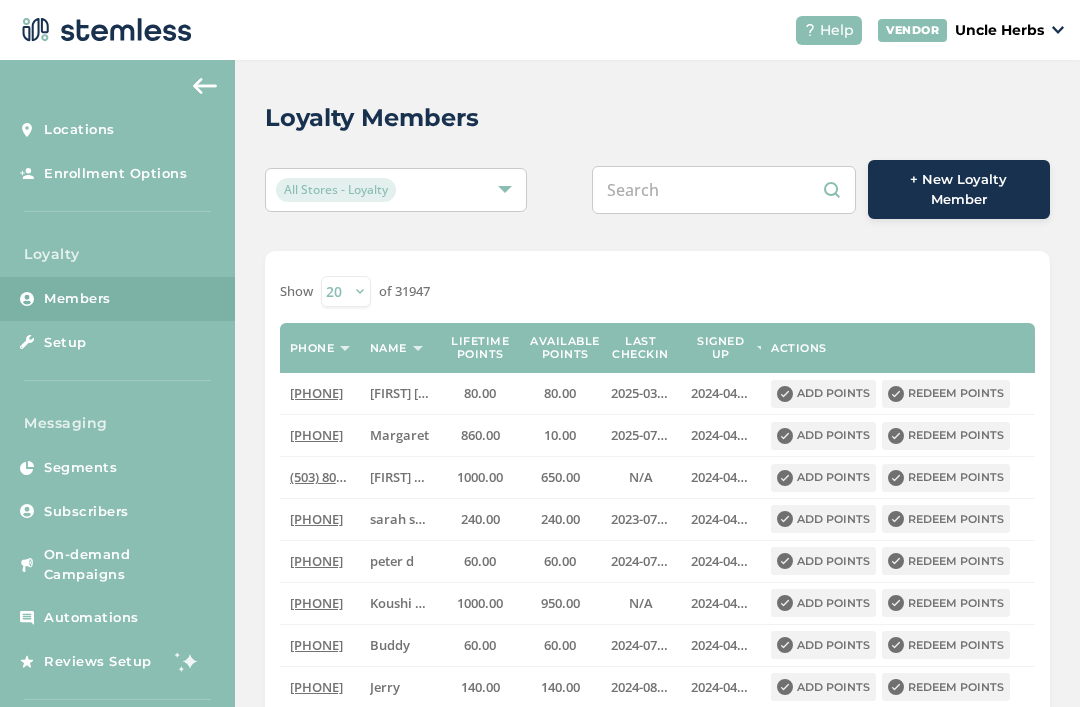 click at bounding box center (724, 190) 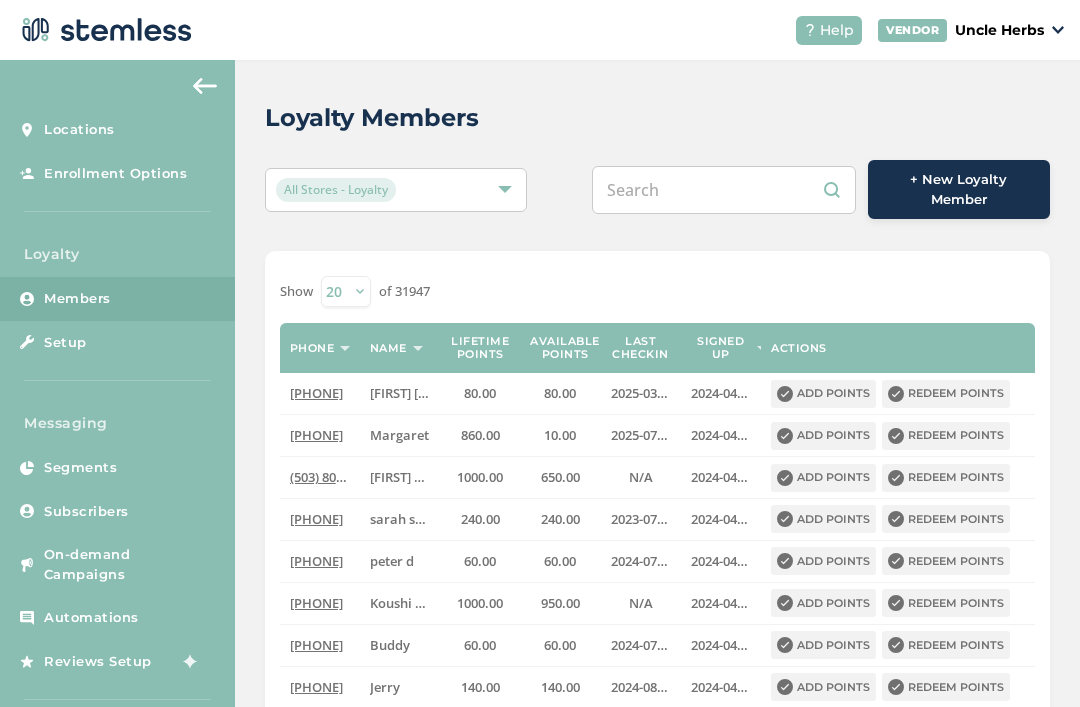 click at bounding box center [724, 190] 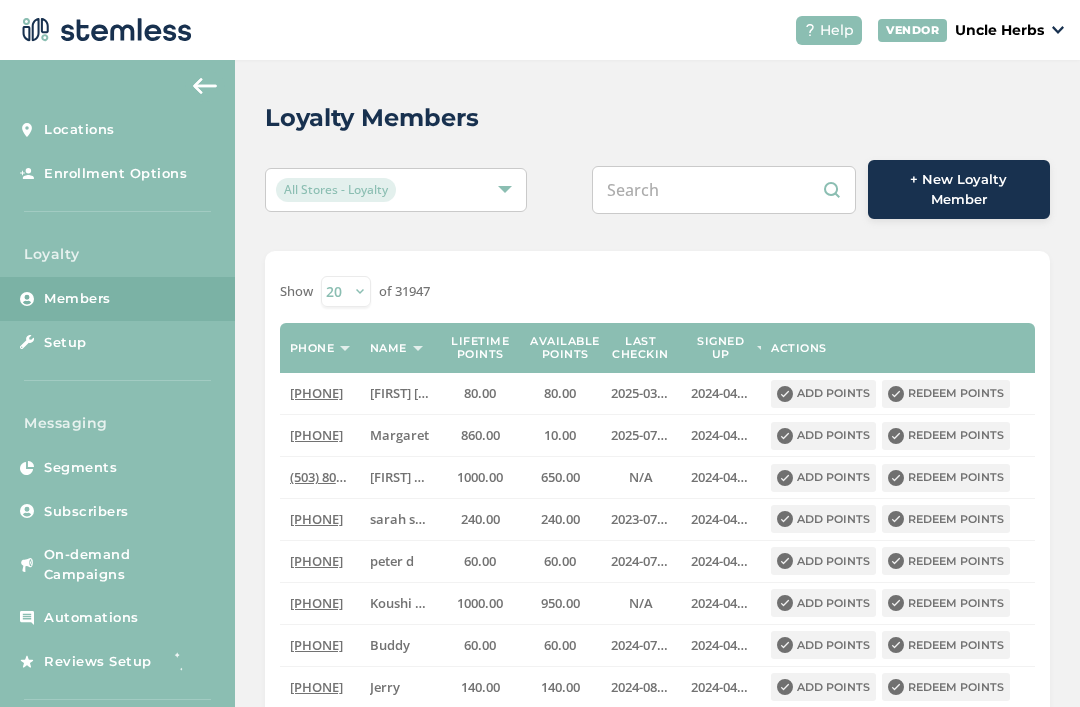 paste on "[PHONE]" 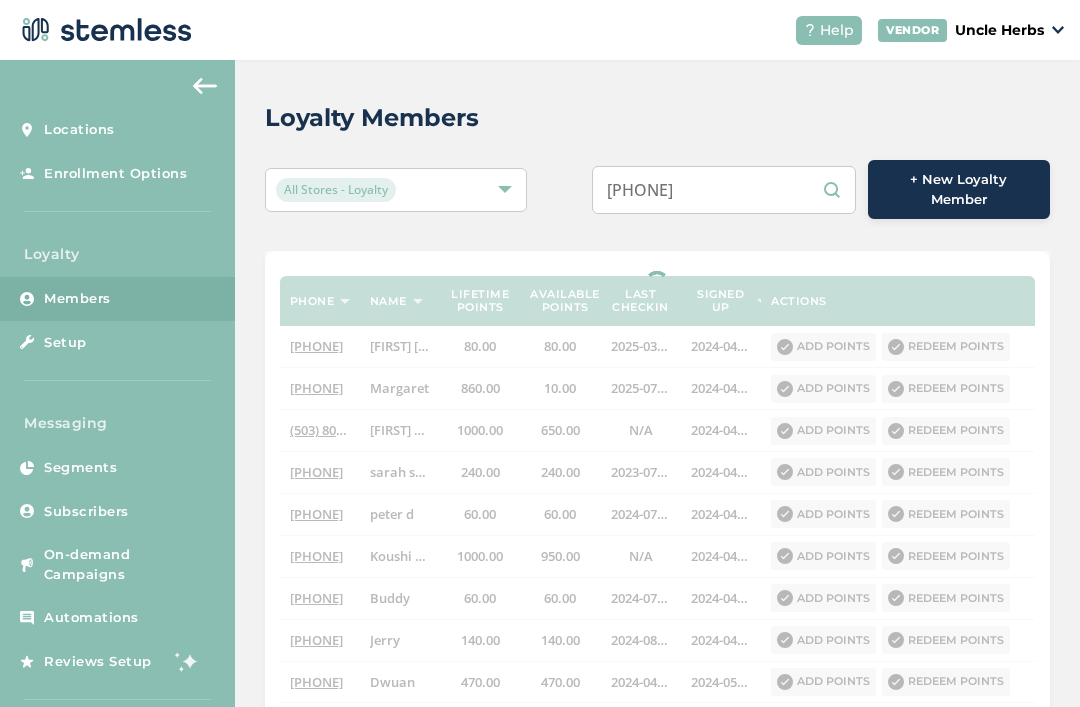 type on "[PHONE]" 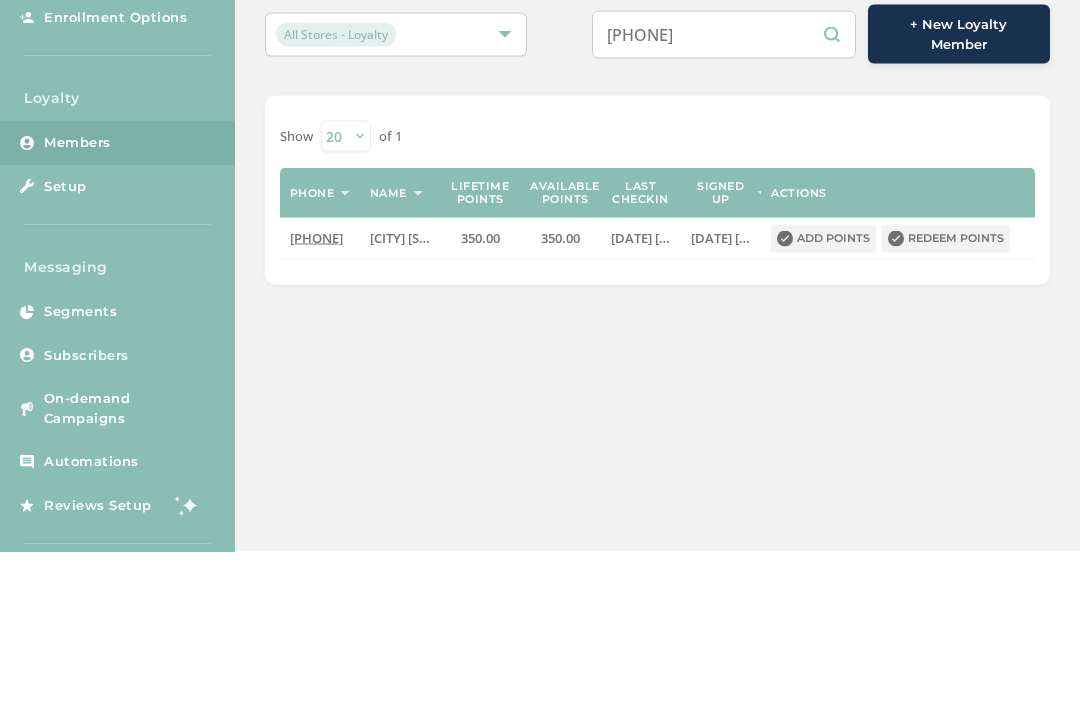 scroll, scrollTop: 34, scrollLeft: 0, axis: vertical 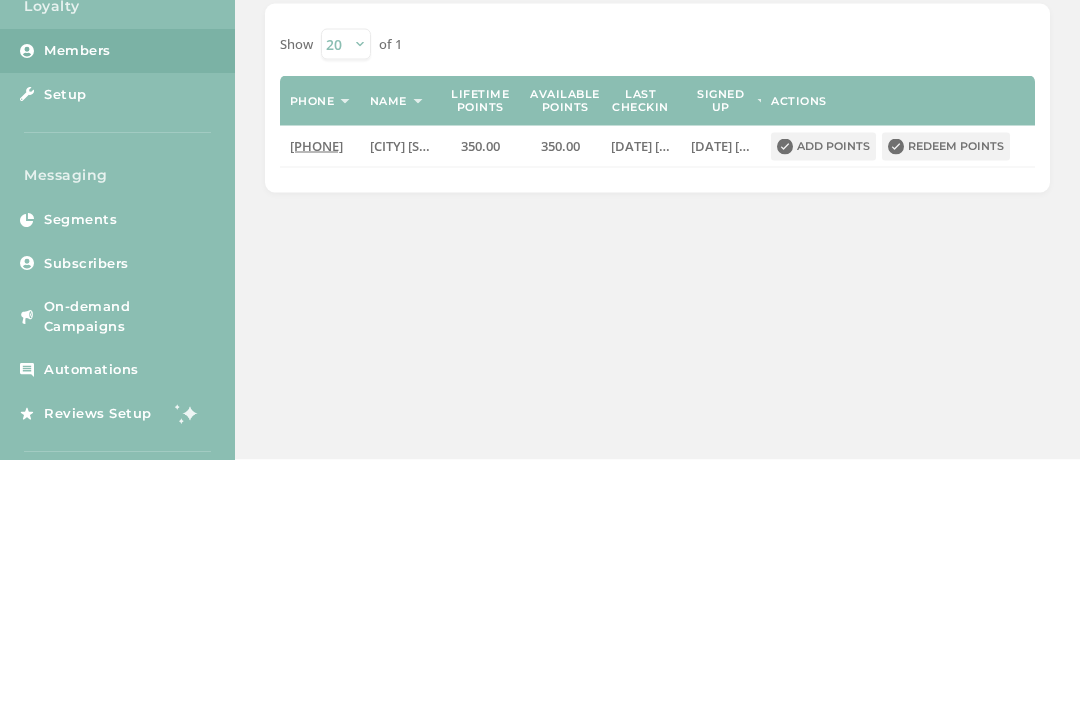 click on "Redeem points" at bounding box center (946, 394) 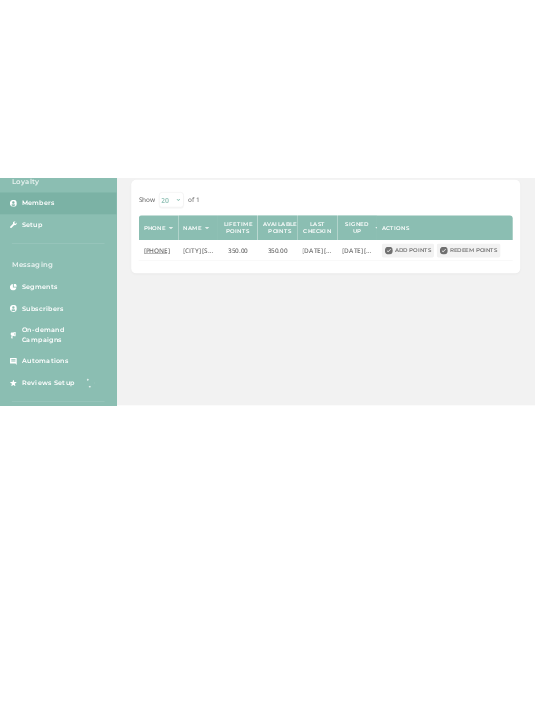 scroll, scrollTop: 0, scrollLeft: 0, axis: both 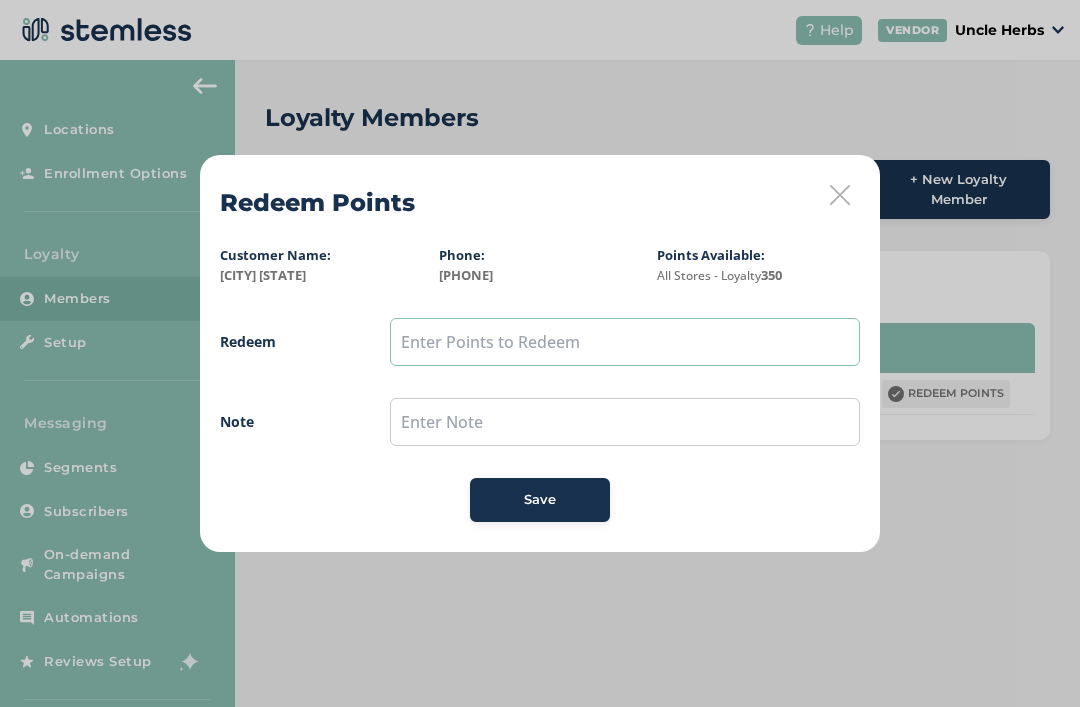 click at bounding box center [625, 342] 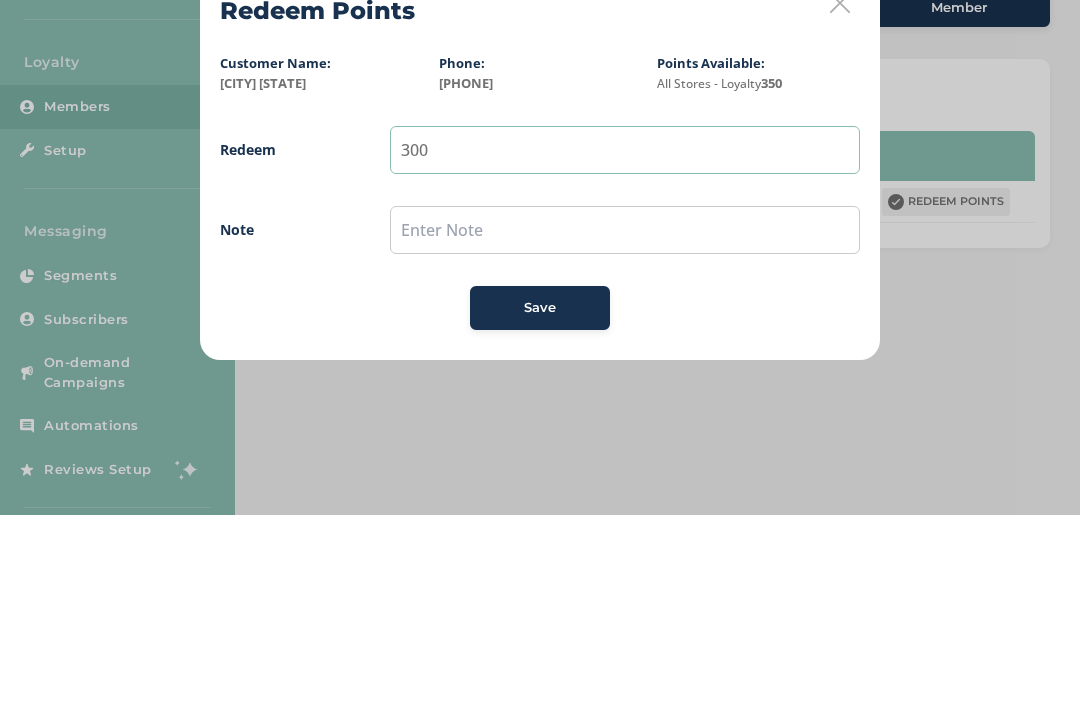 type on "300" 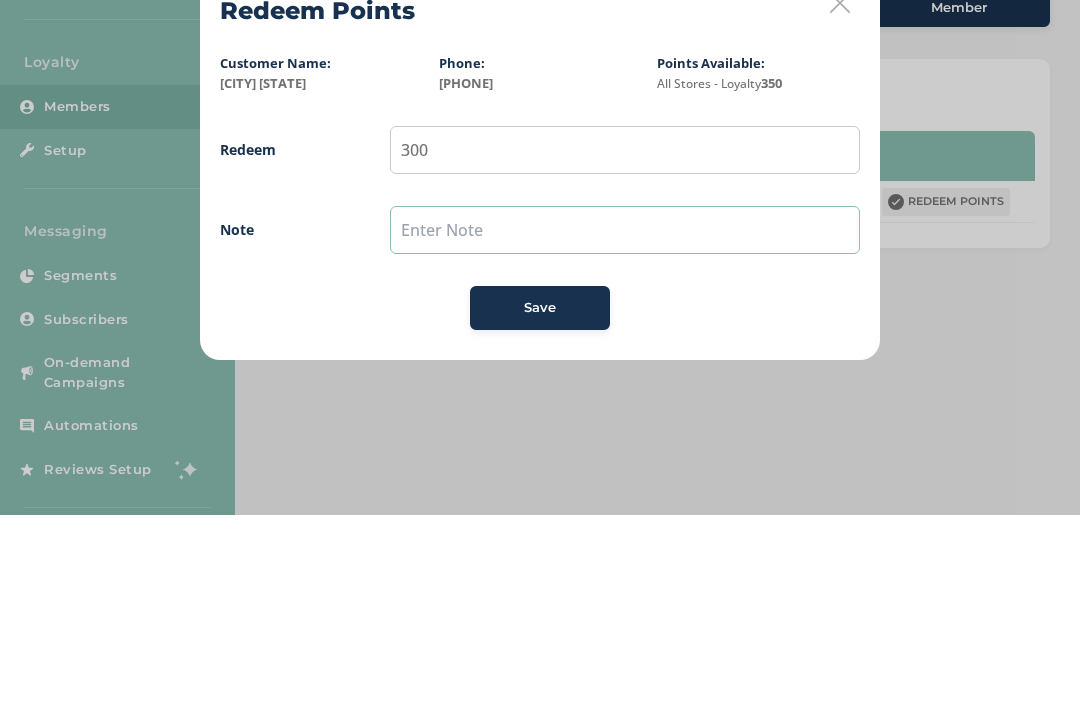 click at bounding box center (625, 422) 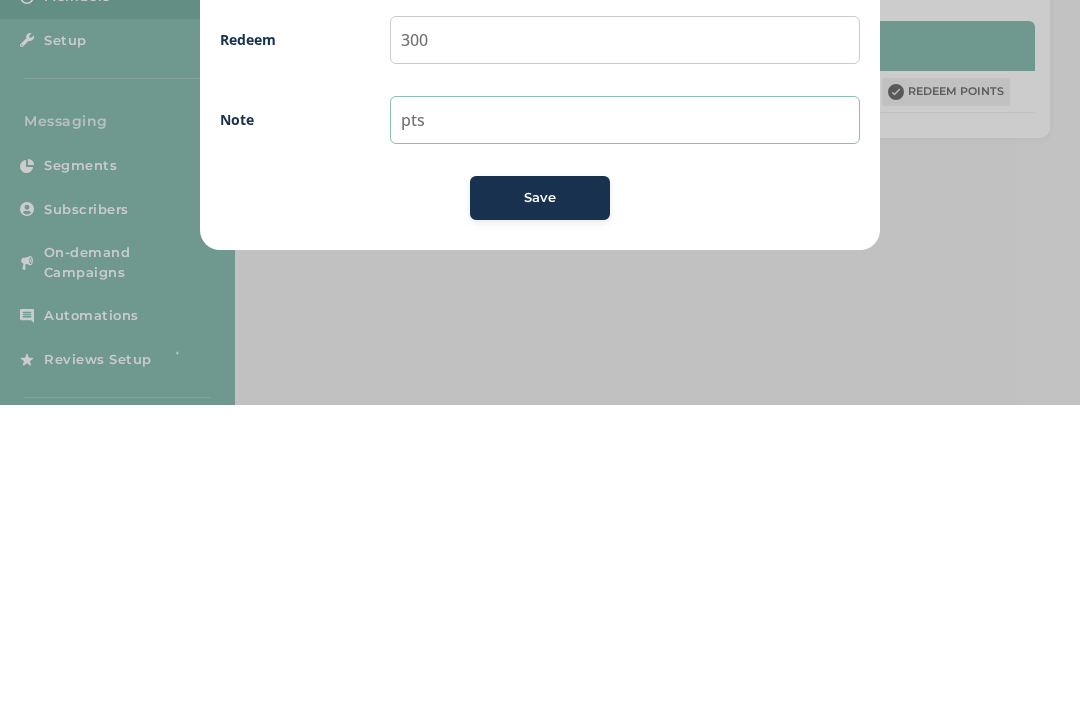 type on "pts" 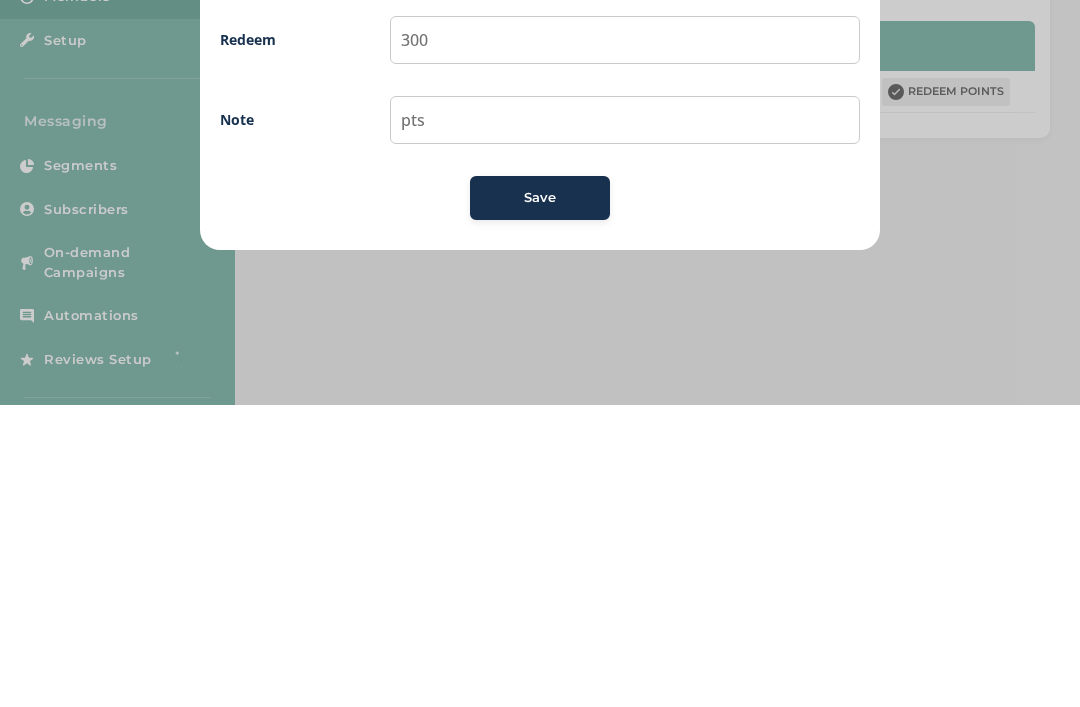 click on "Save" at bounding box center [540, 500] 